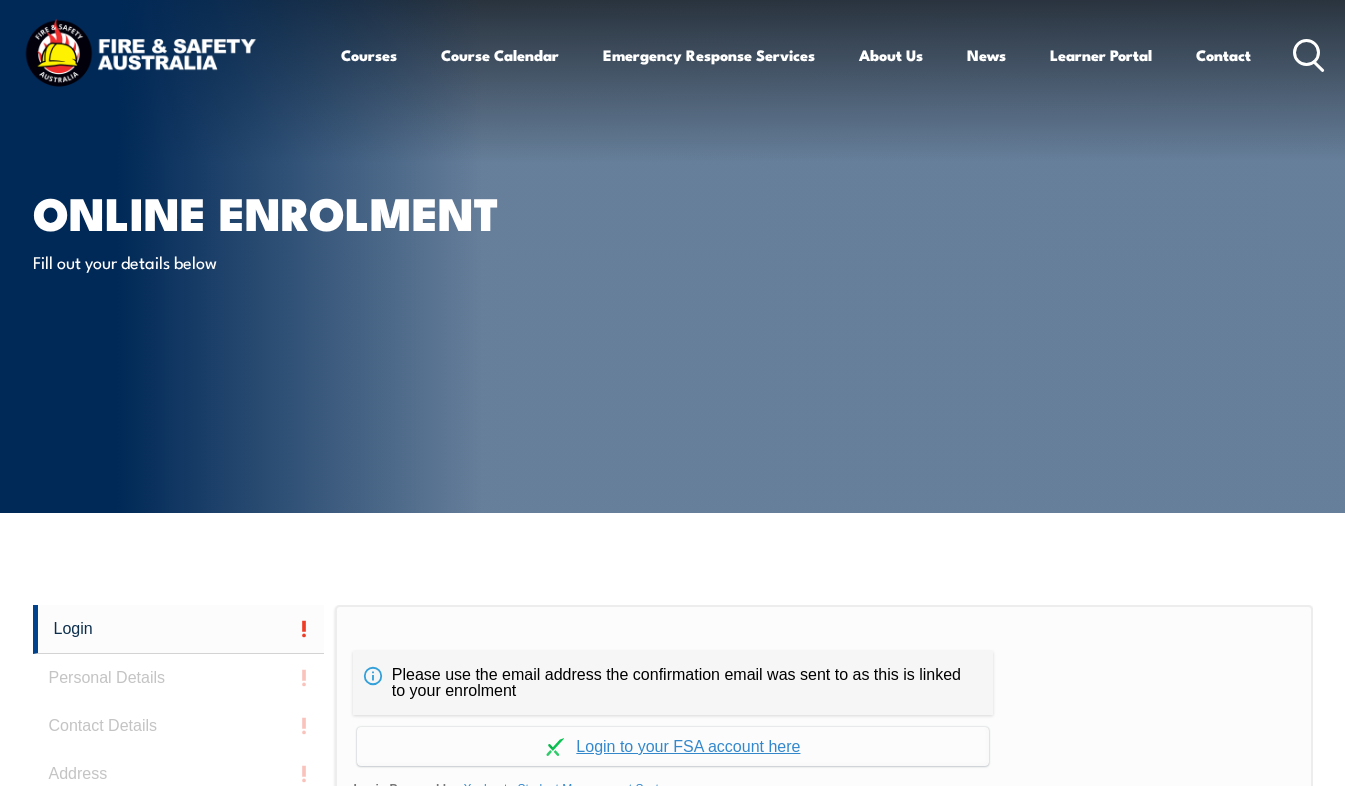 scroll, scrollTop: 4, scrollLeft: 0, axis: vertical 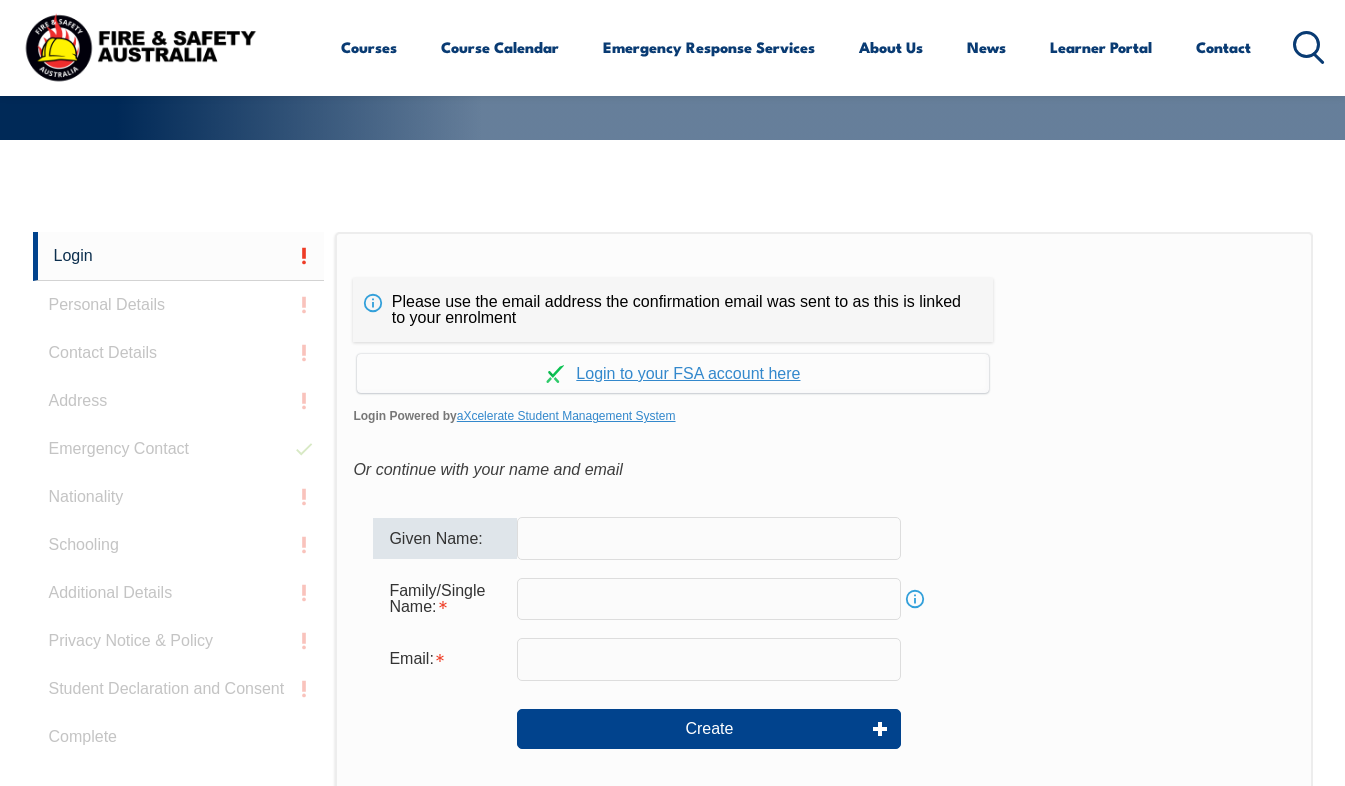 click at bounding box center (709, 538) 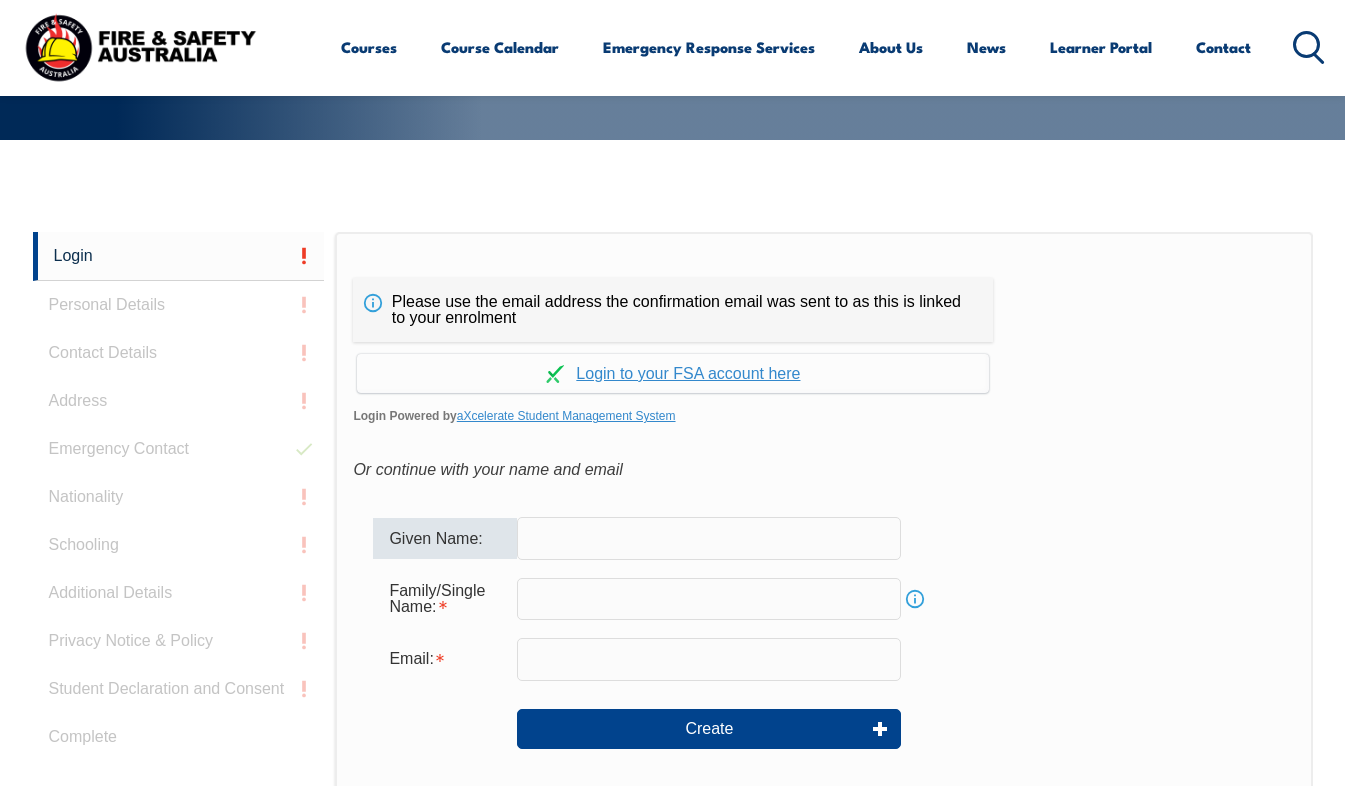 type on "[FIRST]" 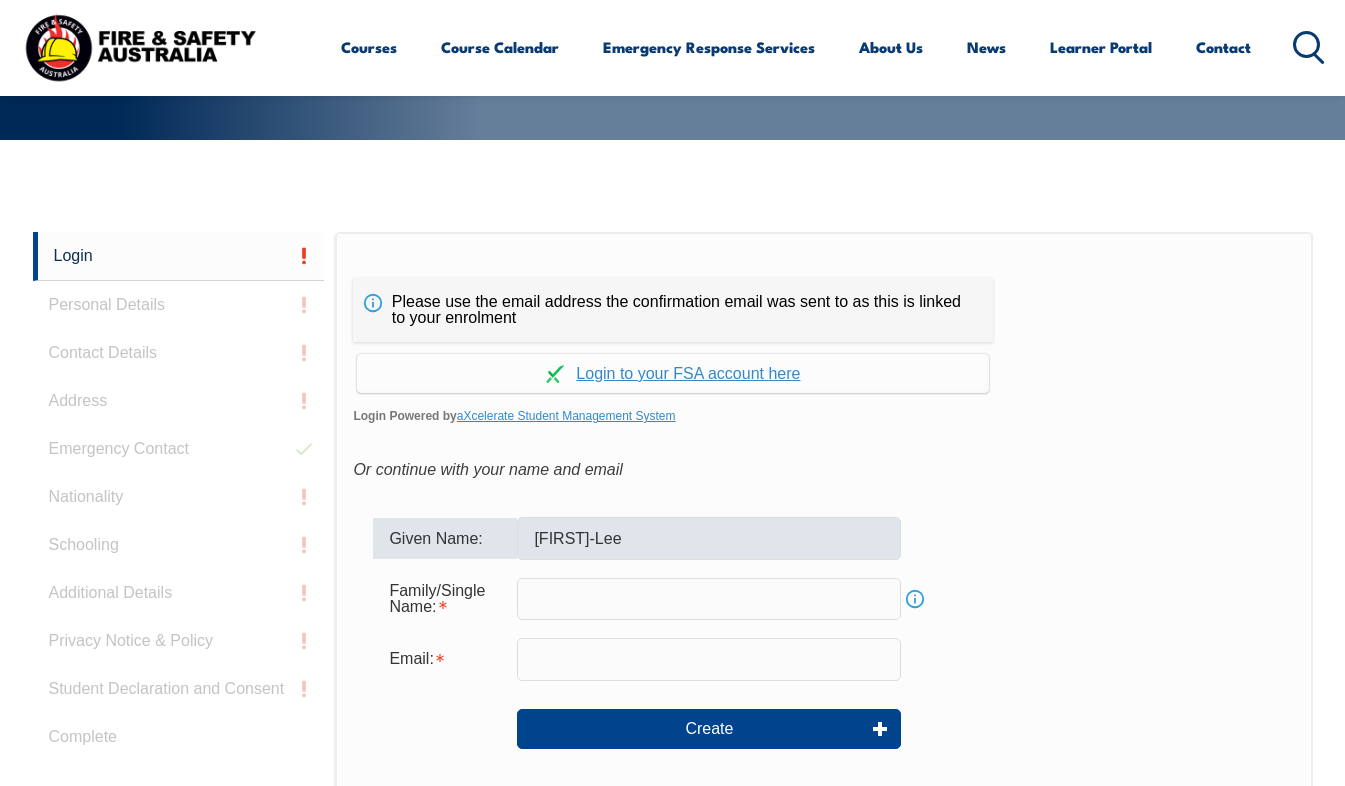 type on "[LAST]" 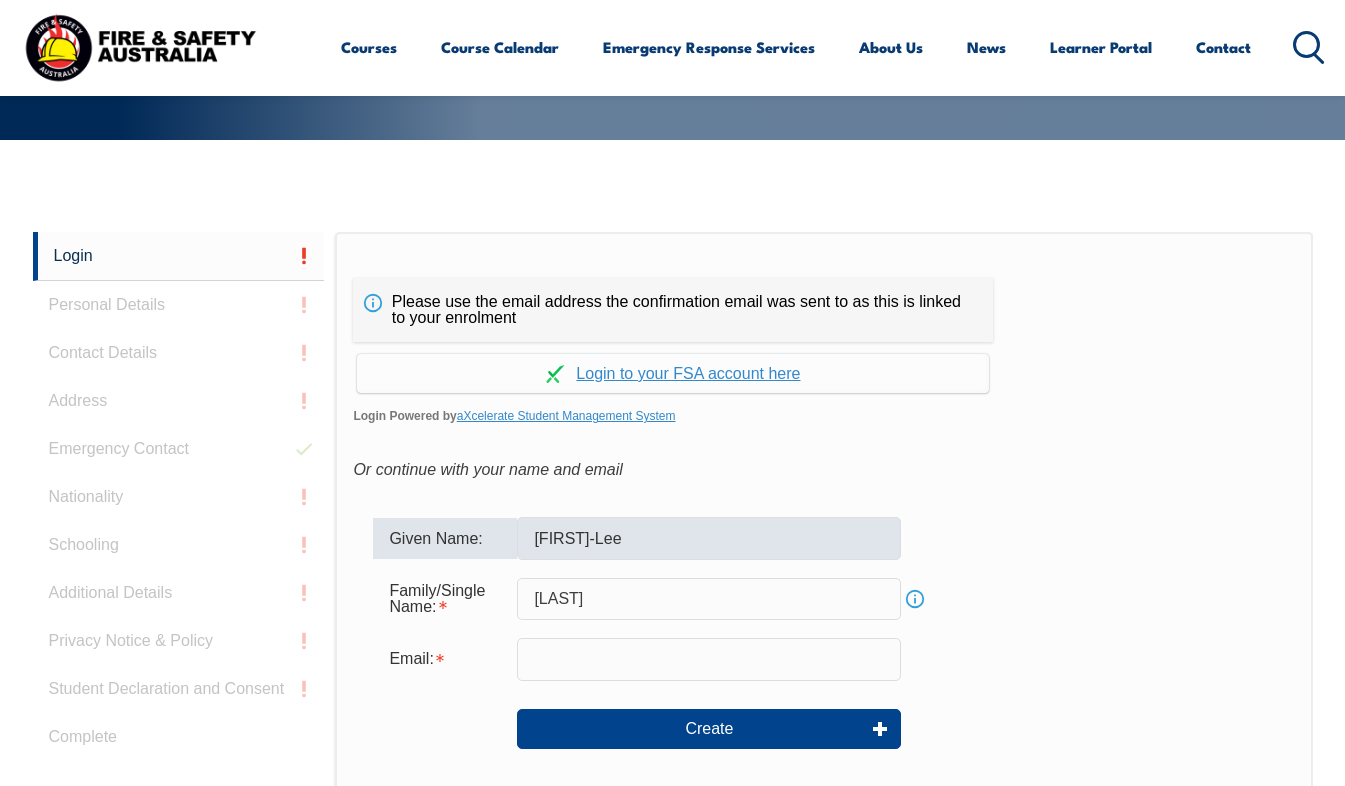 type on "GTrudgen@agl.com.au" 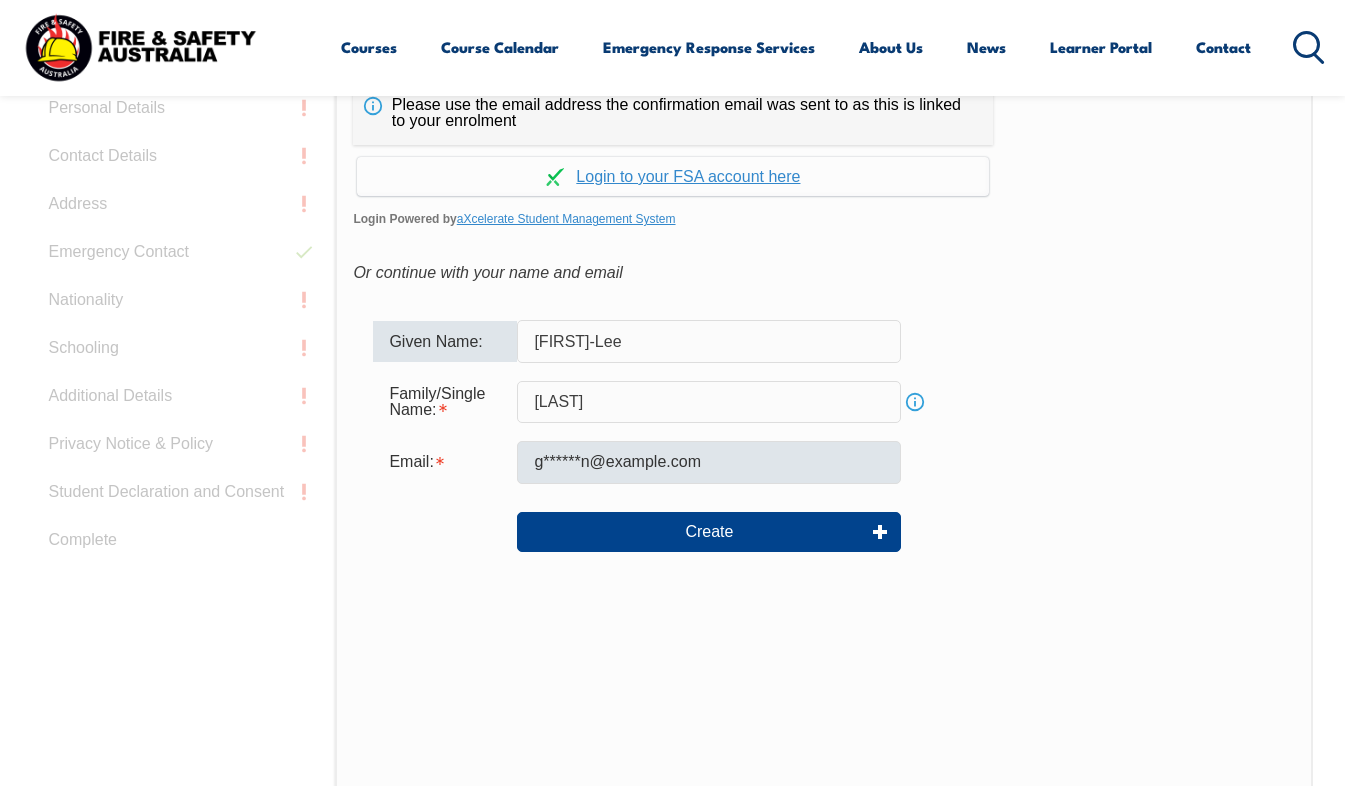 scroll, scrollTop: 473, scrollLeft: 0, axis: vertical 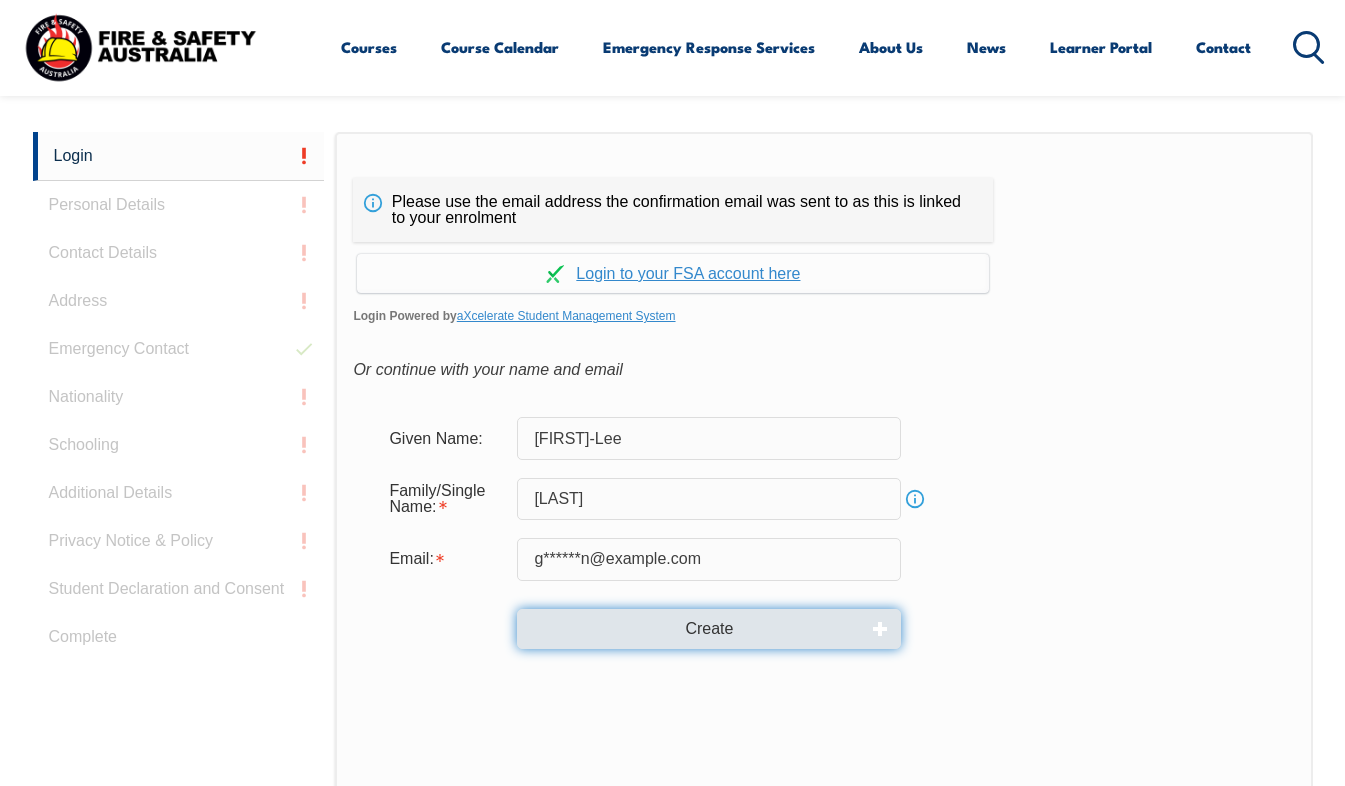 click on "Create" at bounding box center (709, 629) 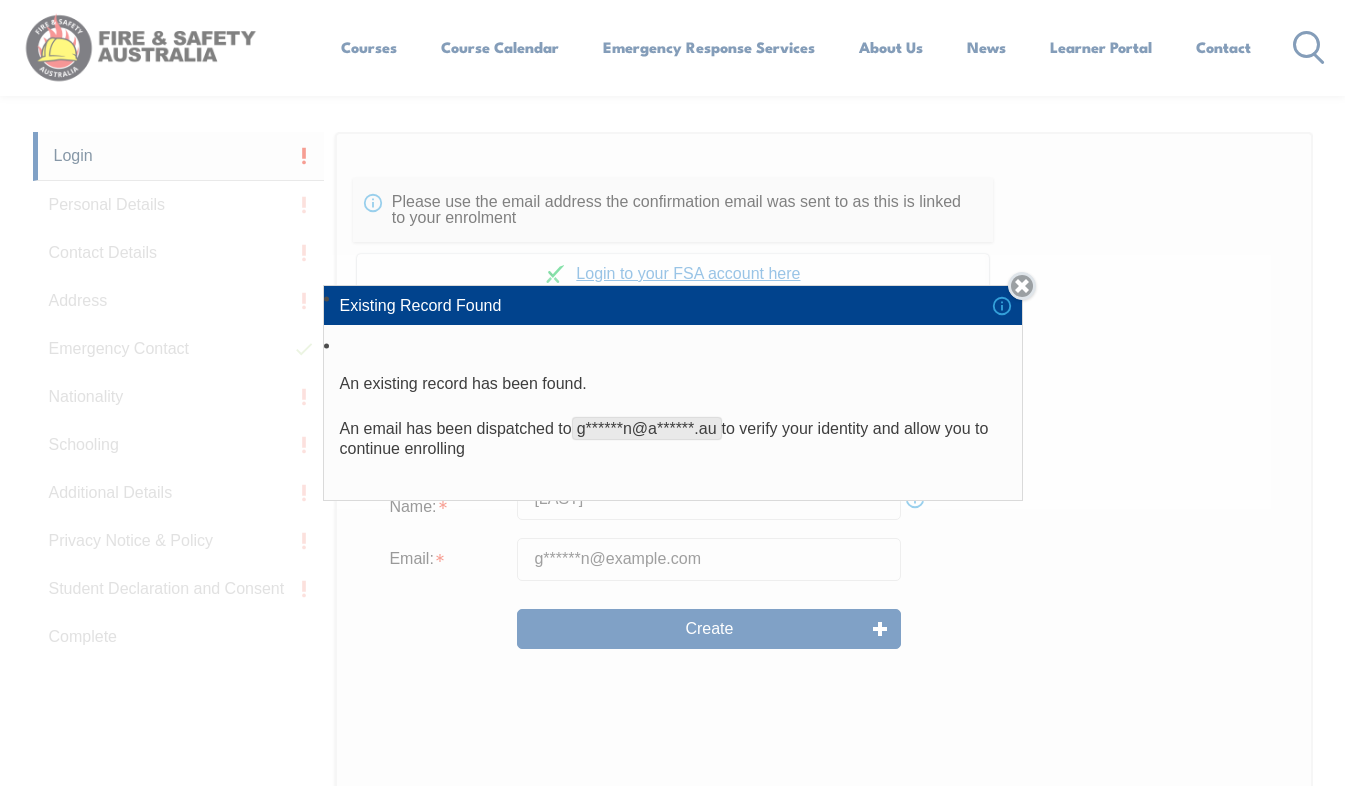 click on "Close" at bounding box center [1022, 286] 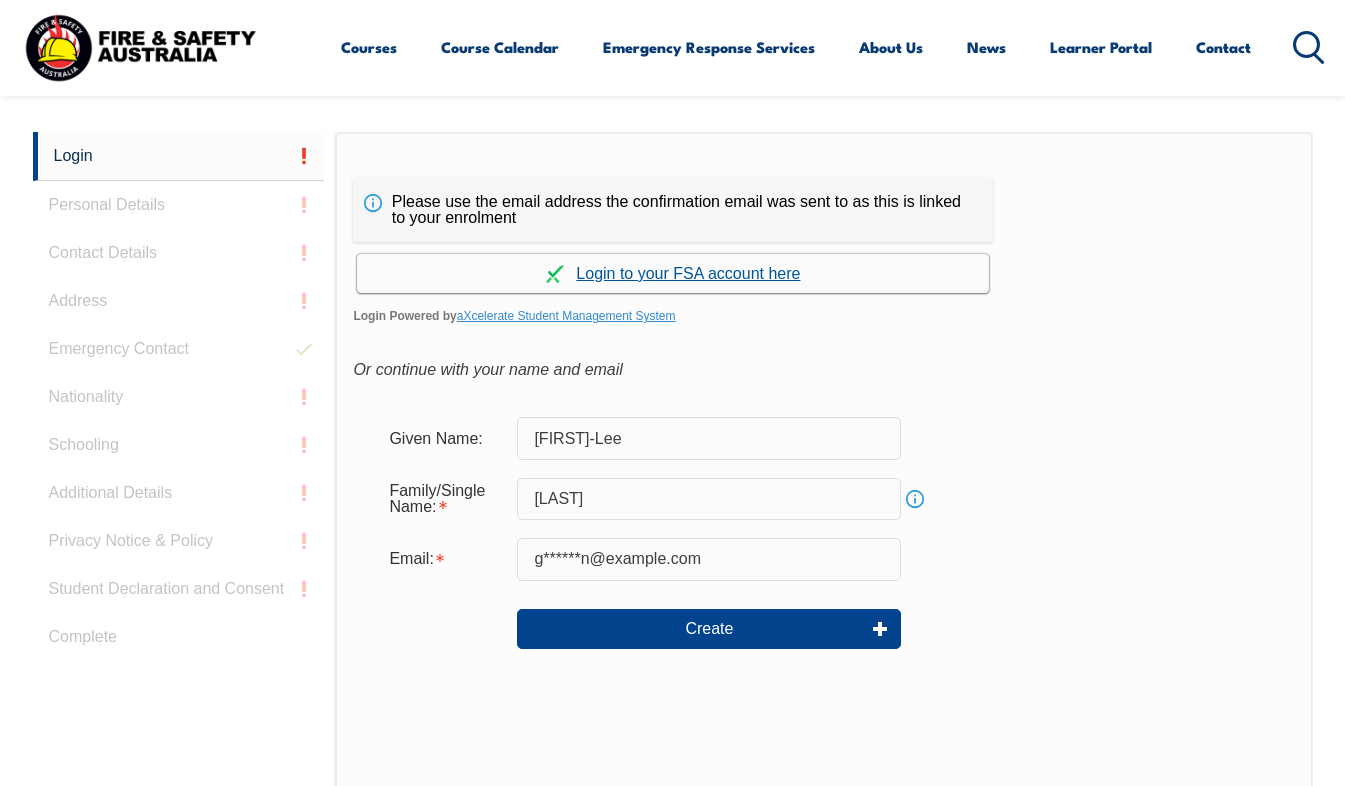 click on "Continue with aXcelerate" at bounding box center [673, 273] 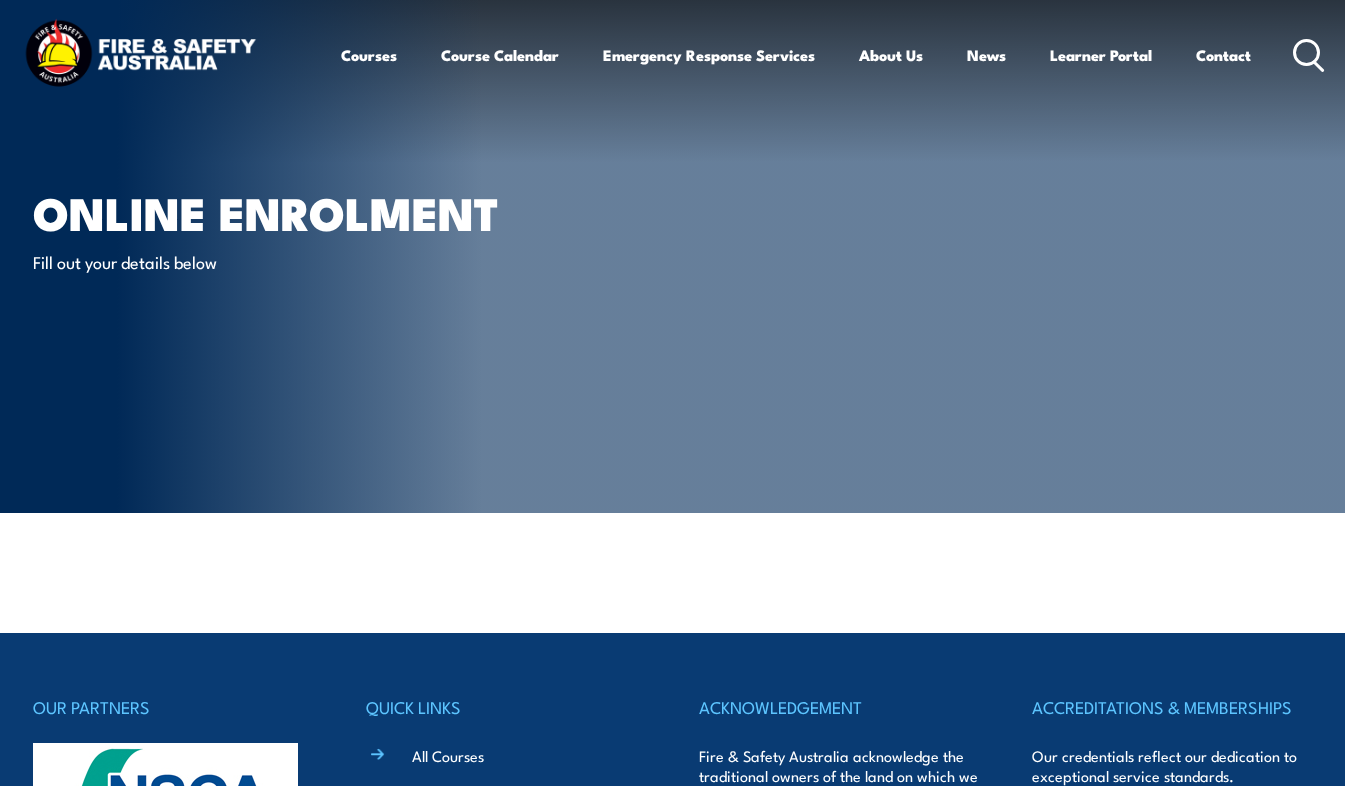 scroll, scrollTop: 0, scrollLeft: 0, axis: both 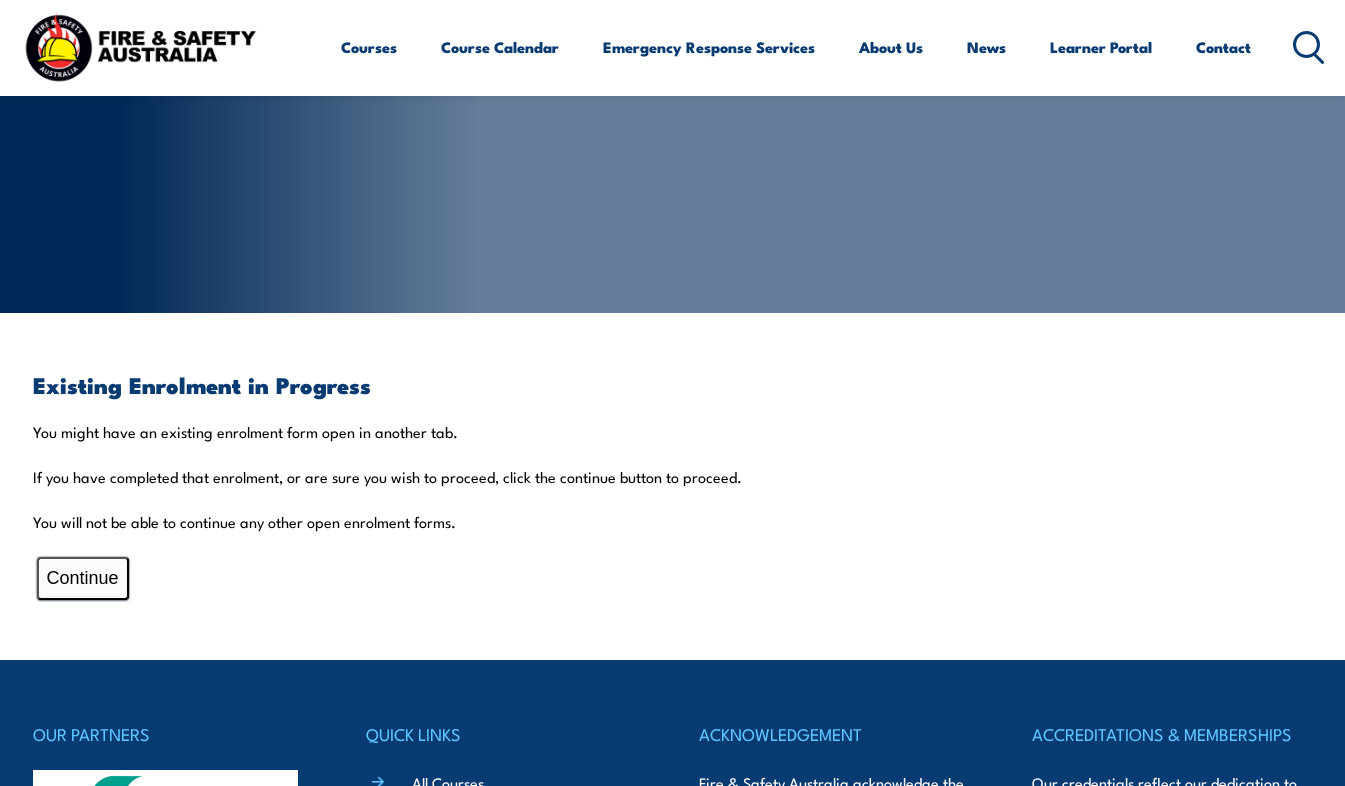 click on "Continue" at bounding box center (83, 578) 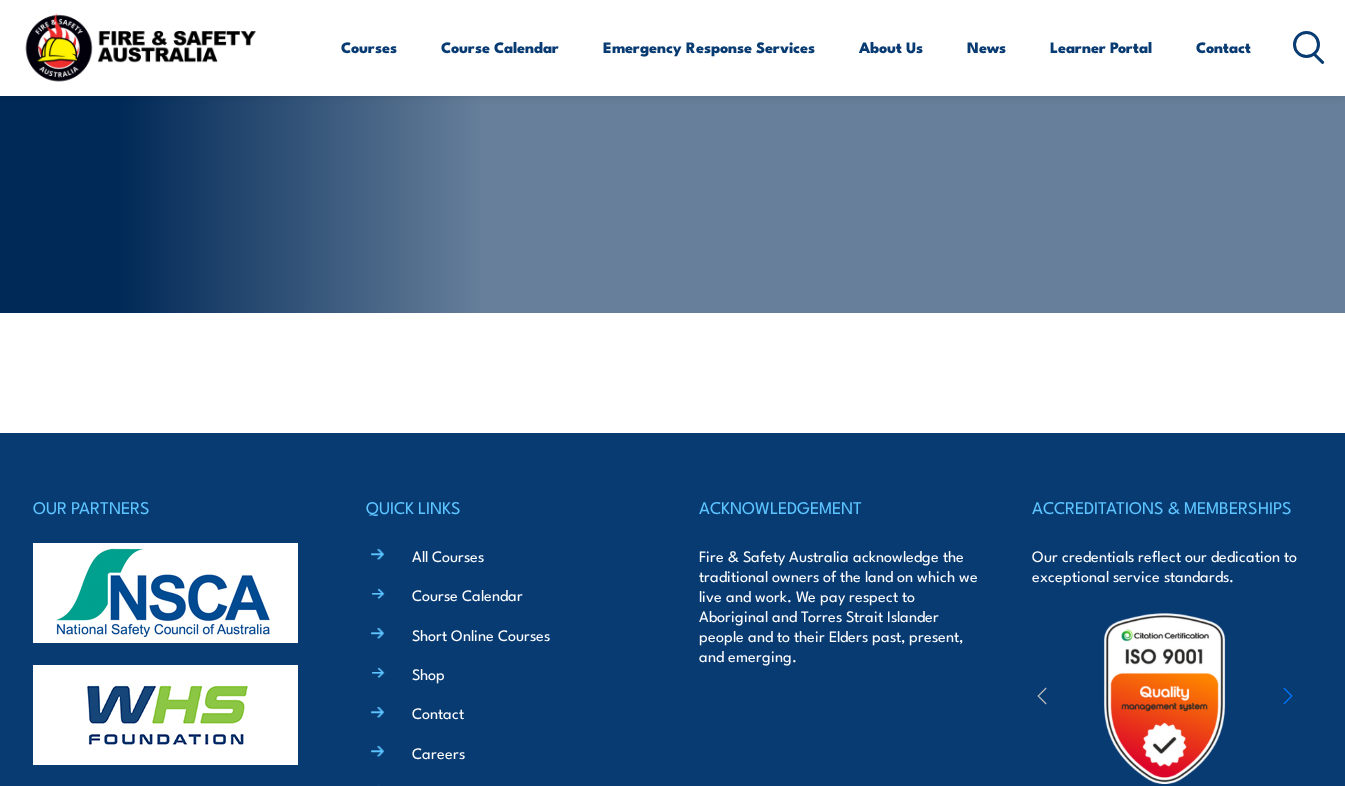 scroll, scrollTop: 0, scrollLeft: 0, axis: both 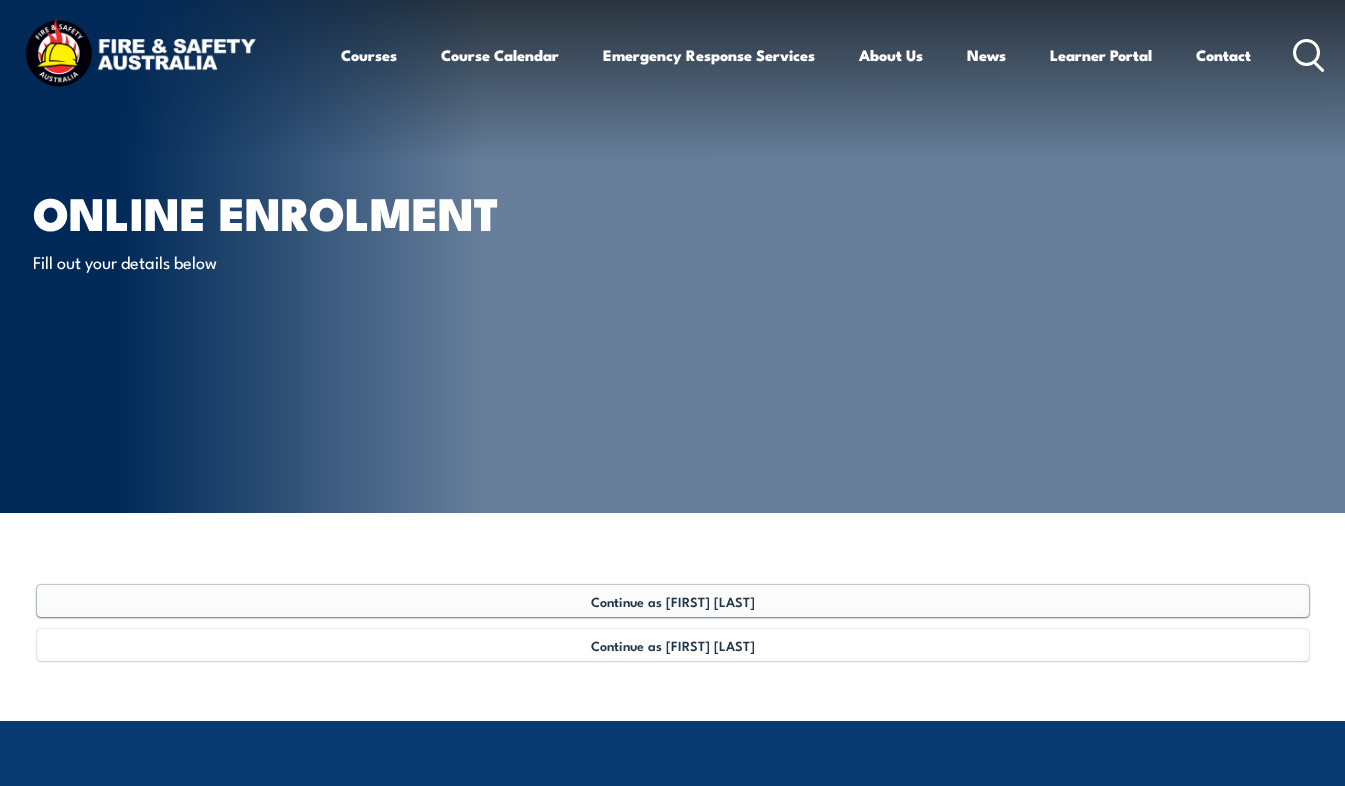 click on "Continue as Georgia-Lee Trudgen" at bounding box center (673, 601) 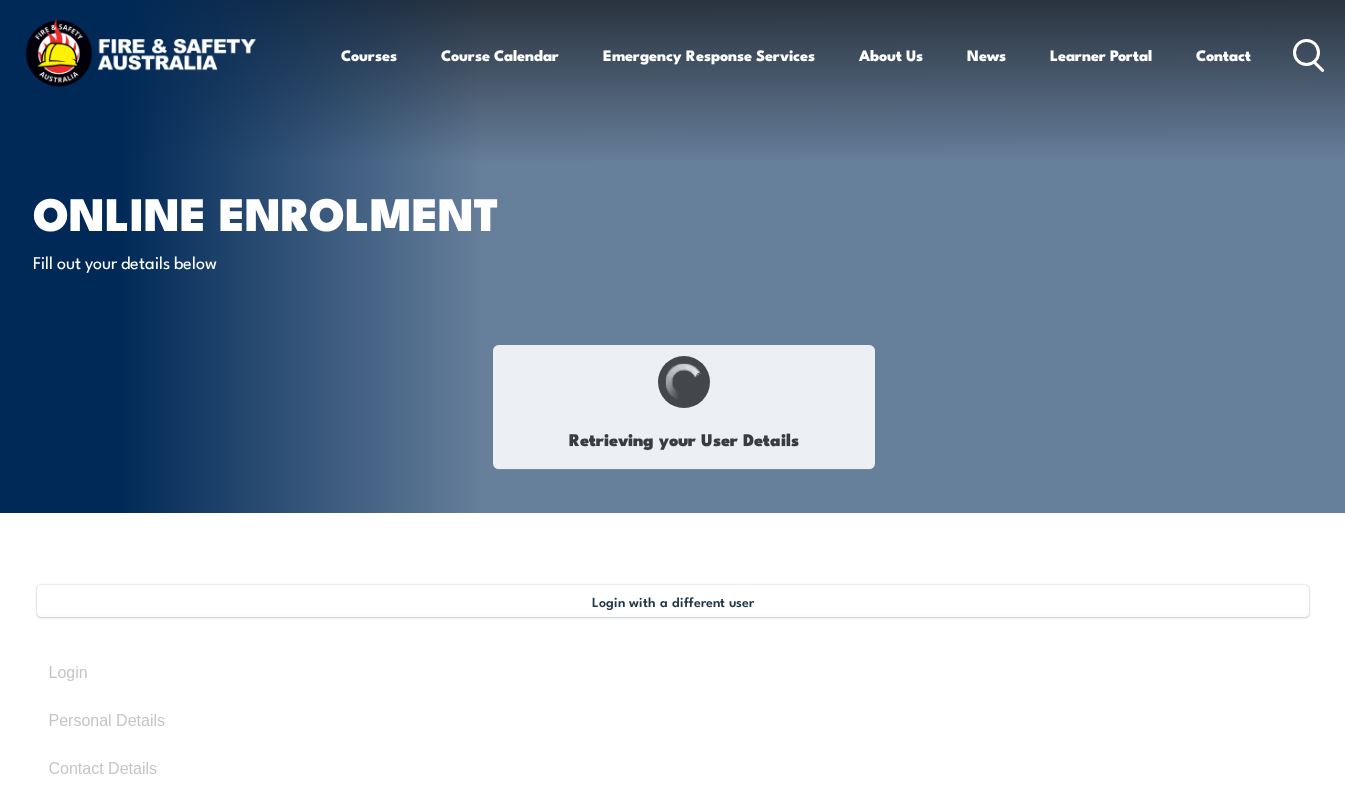 select on "Miss" 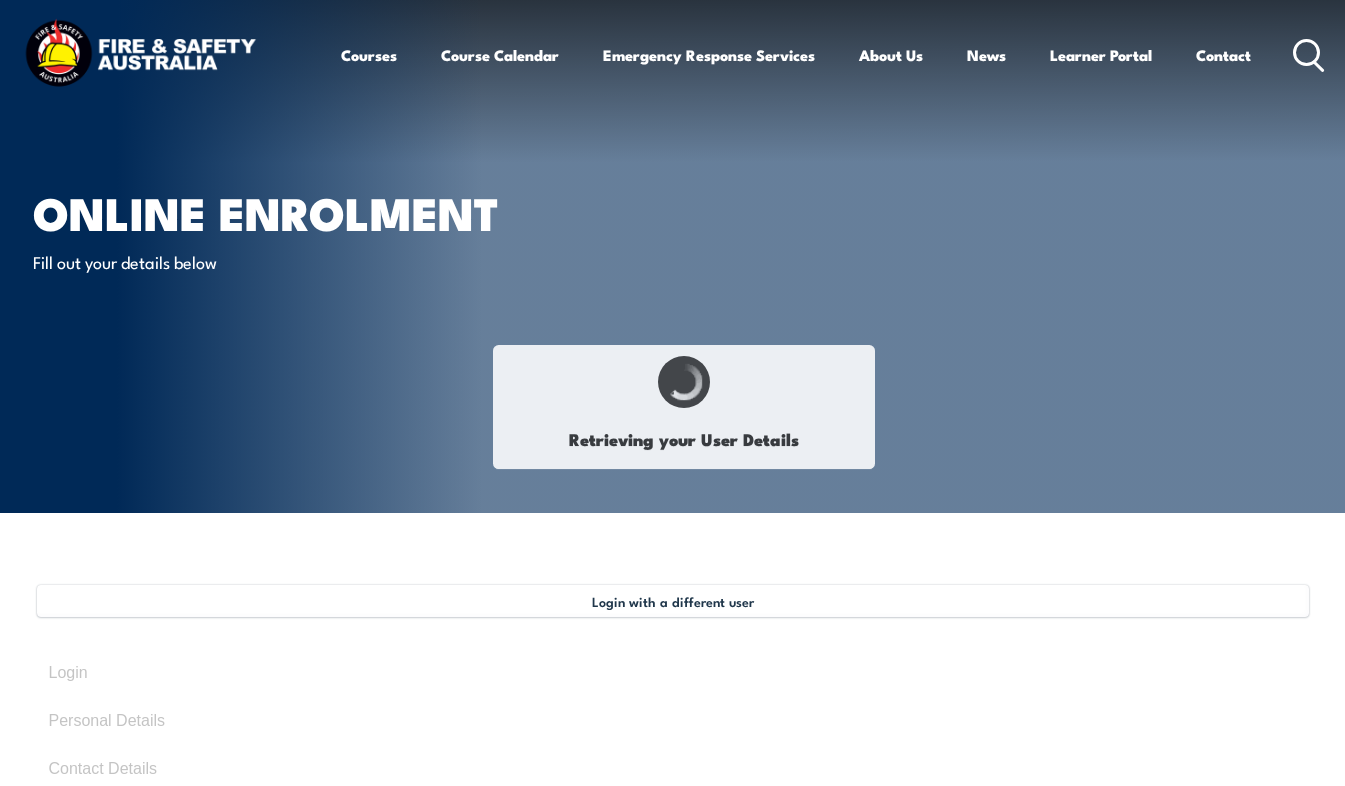 type on "[FIRST]" 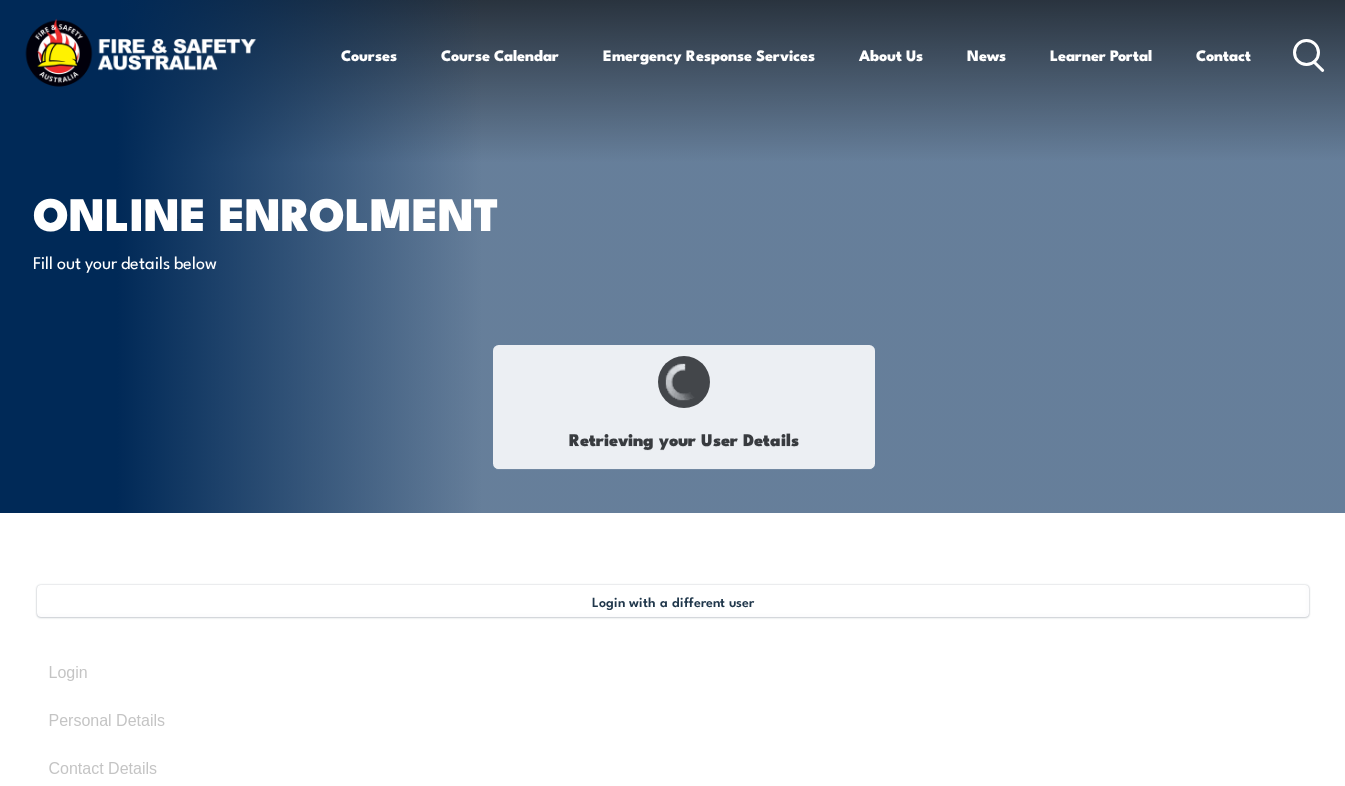 type on "[LAST]" 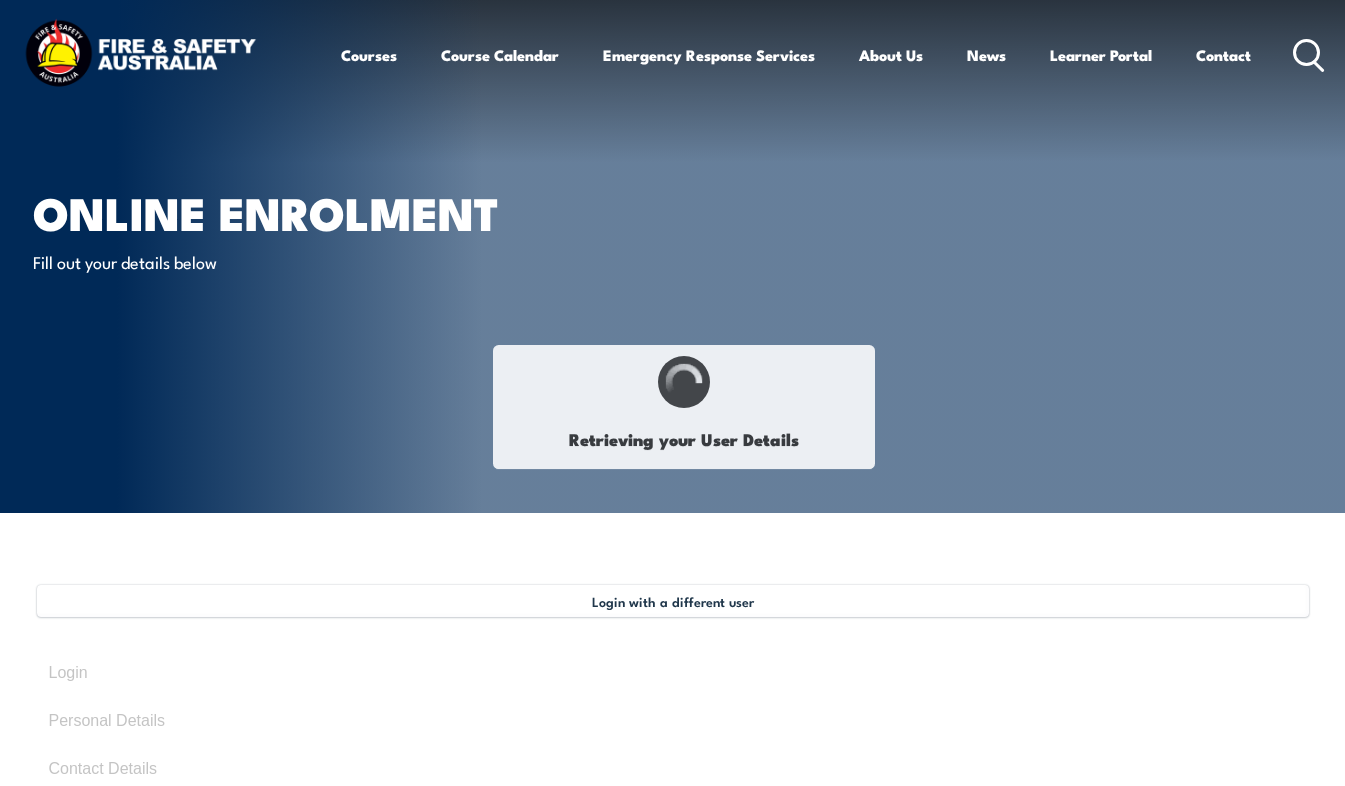type on "[DATE]" 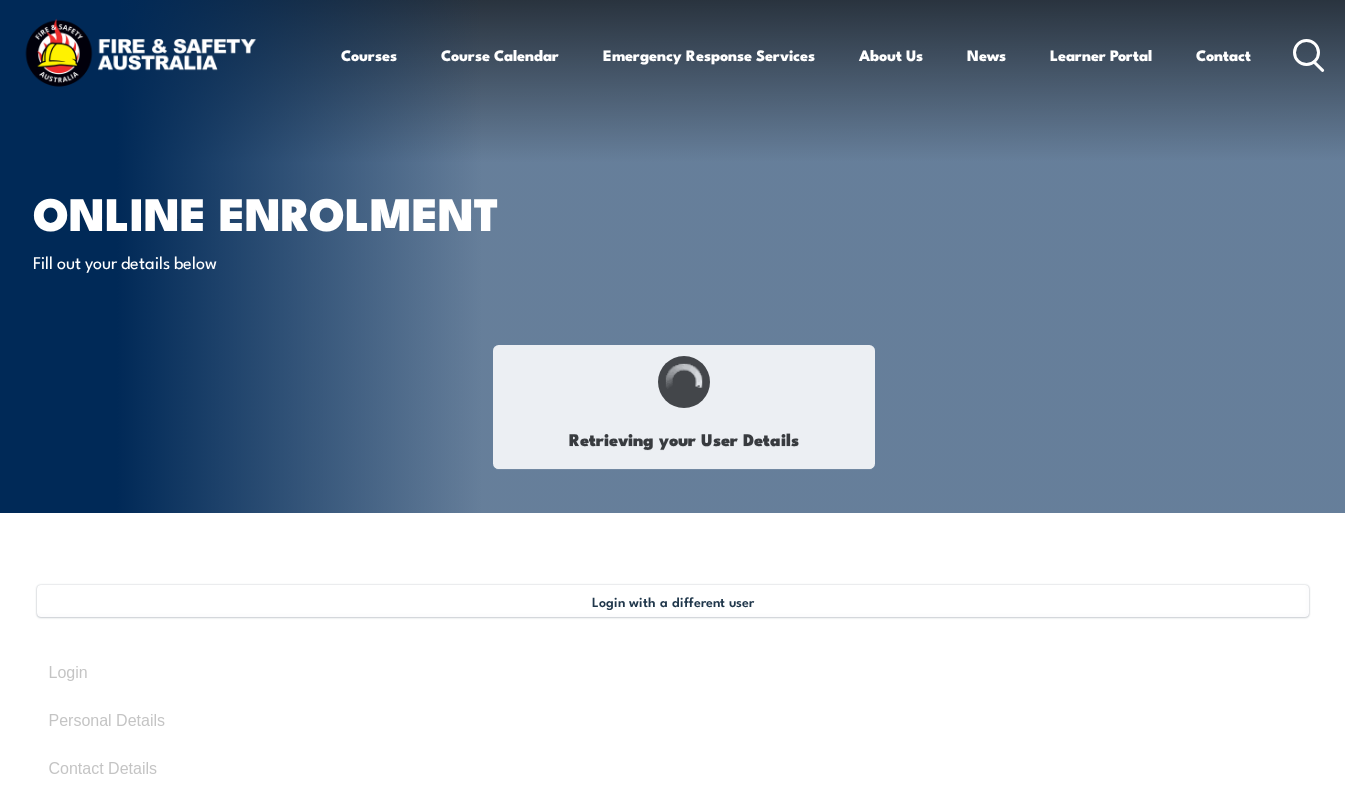 type on "Y8D23WHEE9" 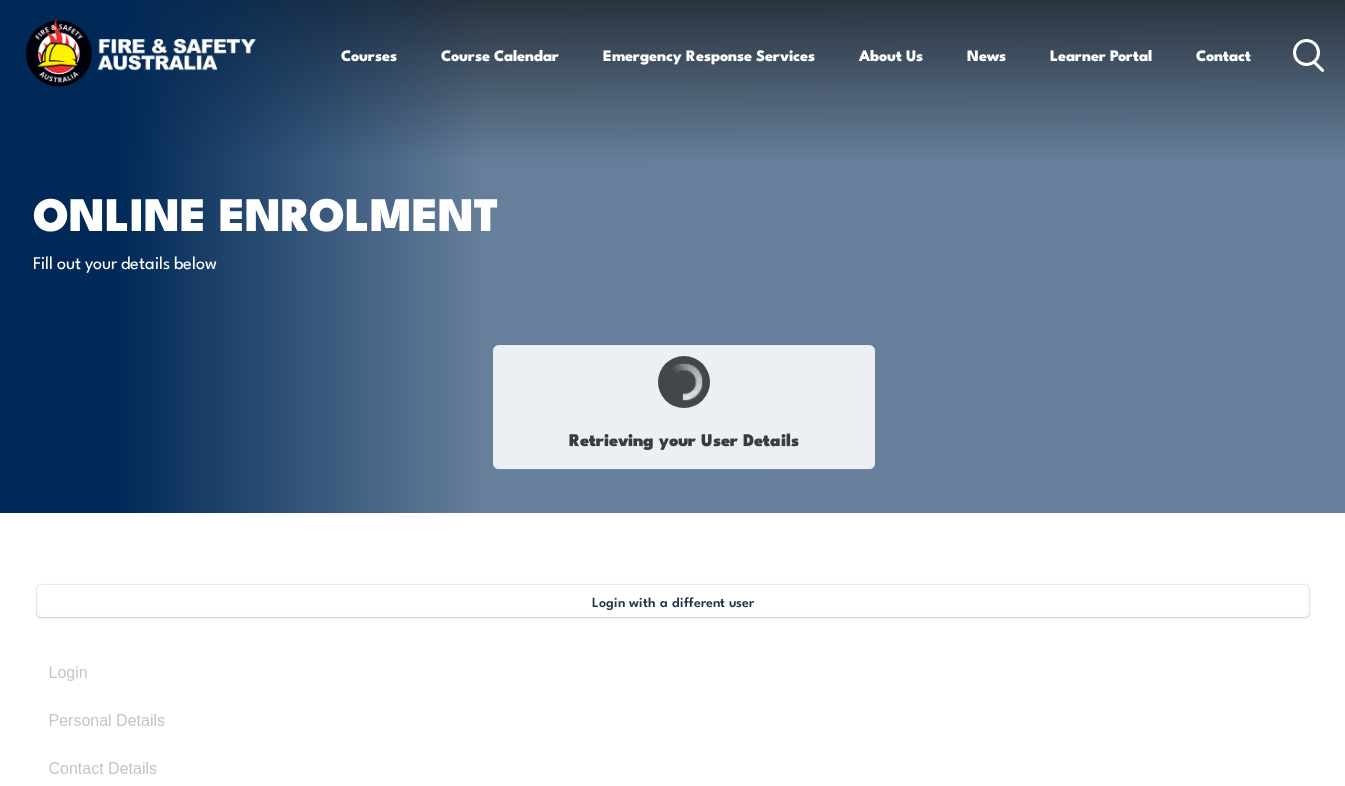 select on "F" 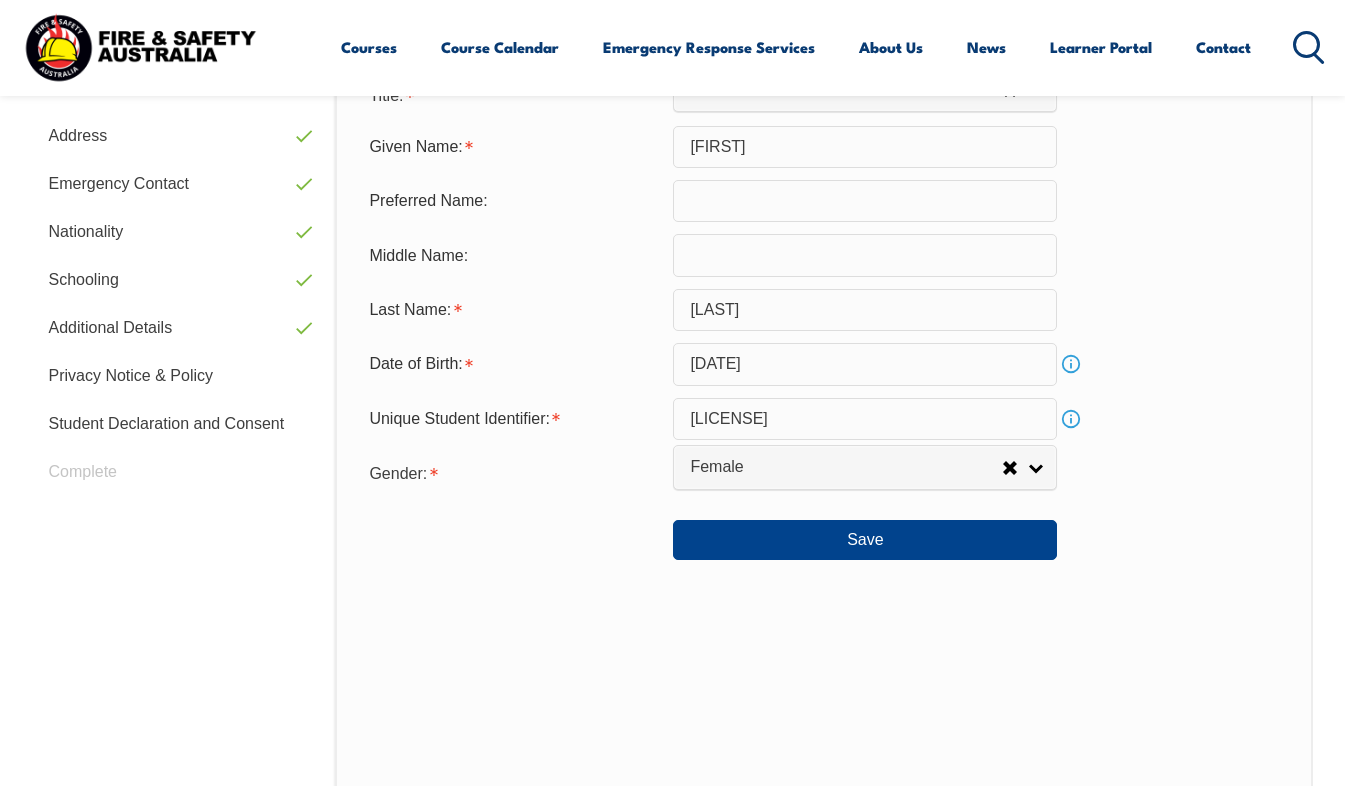 scroll, scrollTop: 685, scrollLeft: 0, axis: vertical 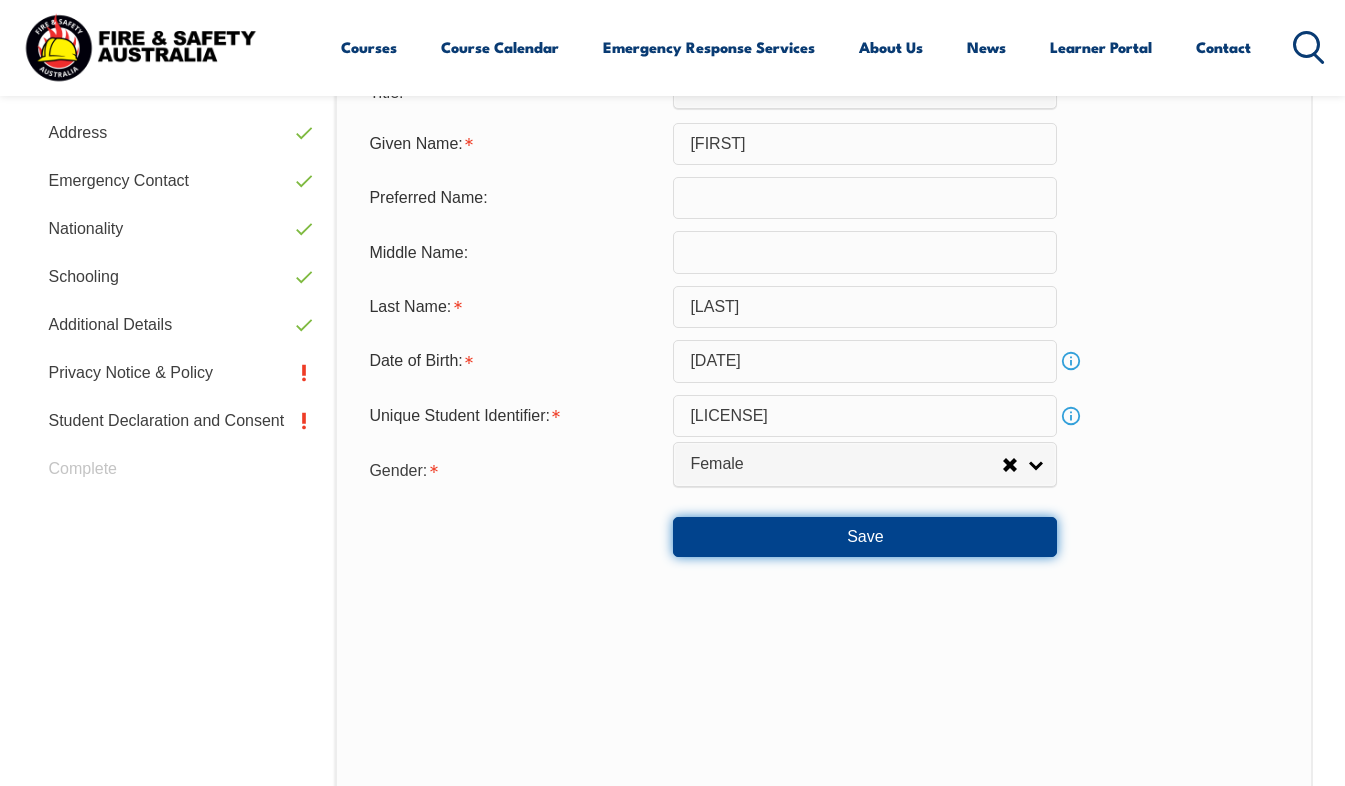 click on "Save" at bounding box center [865, 537] 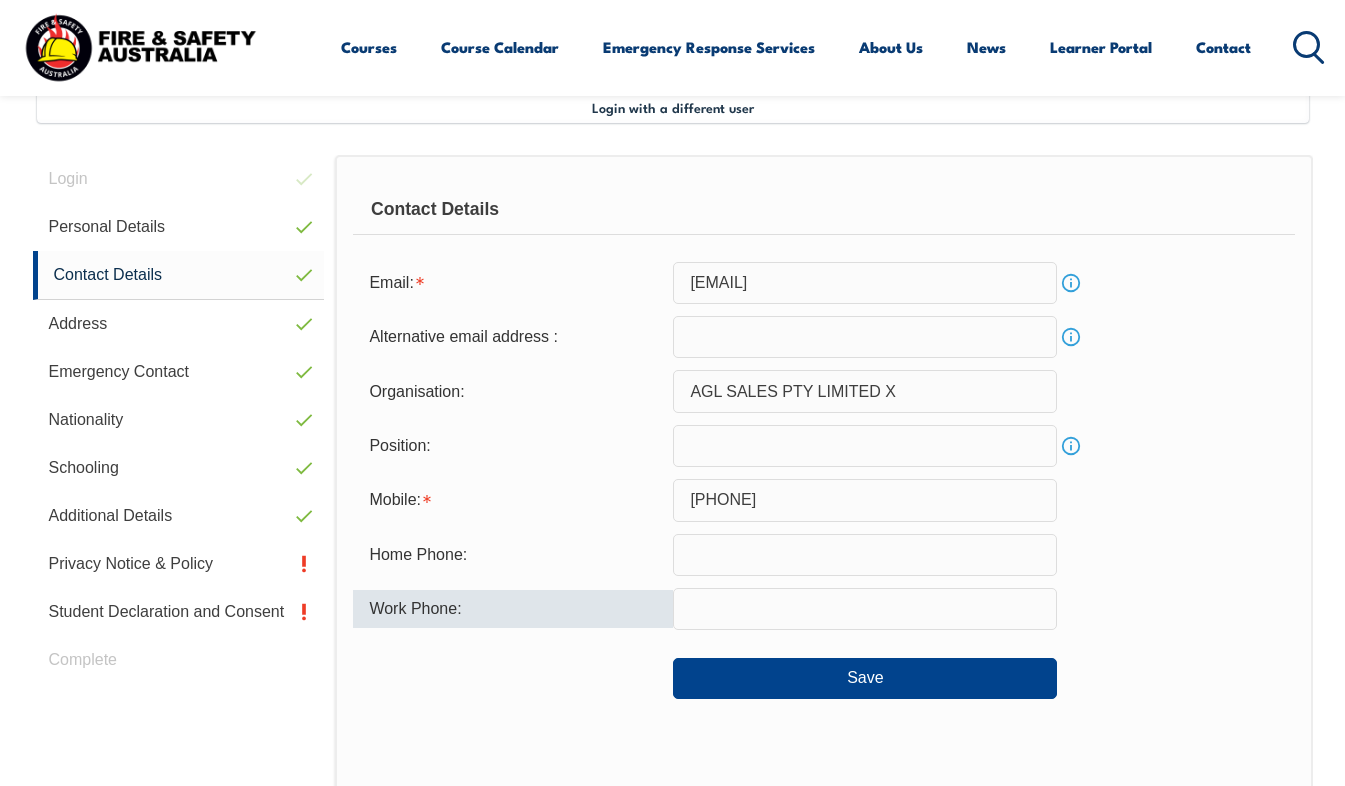 scroll, scrollTop: 485, scrollLeft: 0, axis: vertical 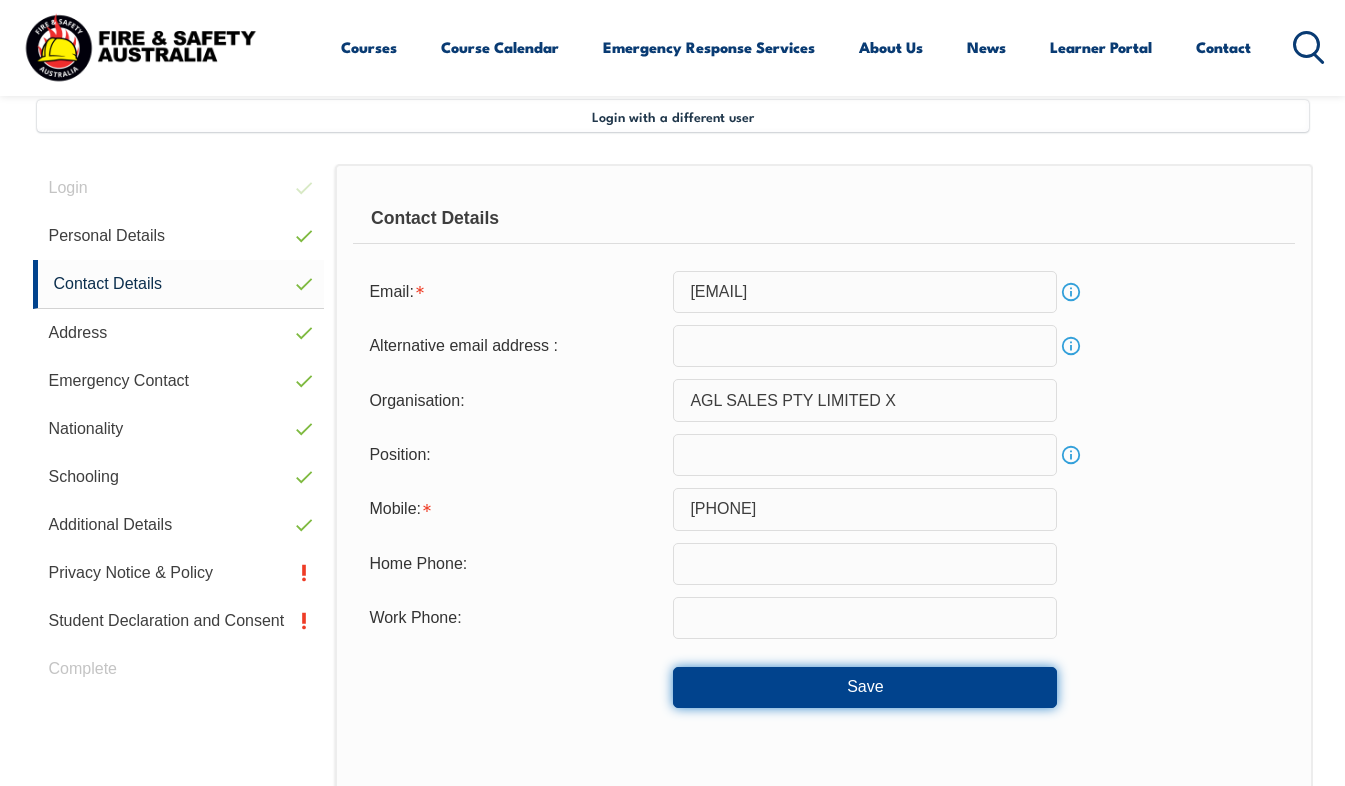 click on "Save" at bounding box center [865, 687] 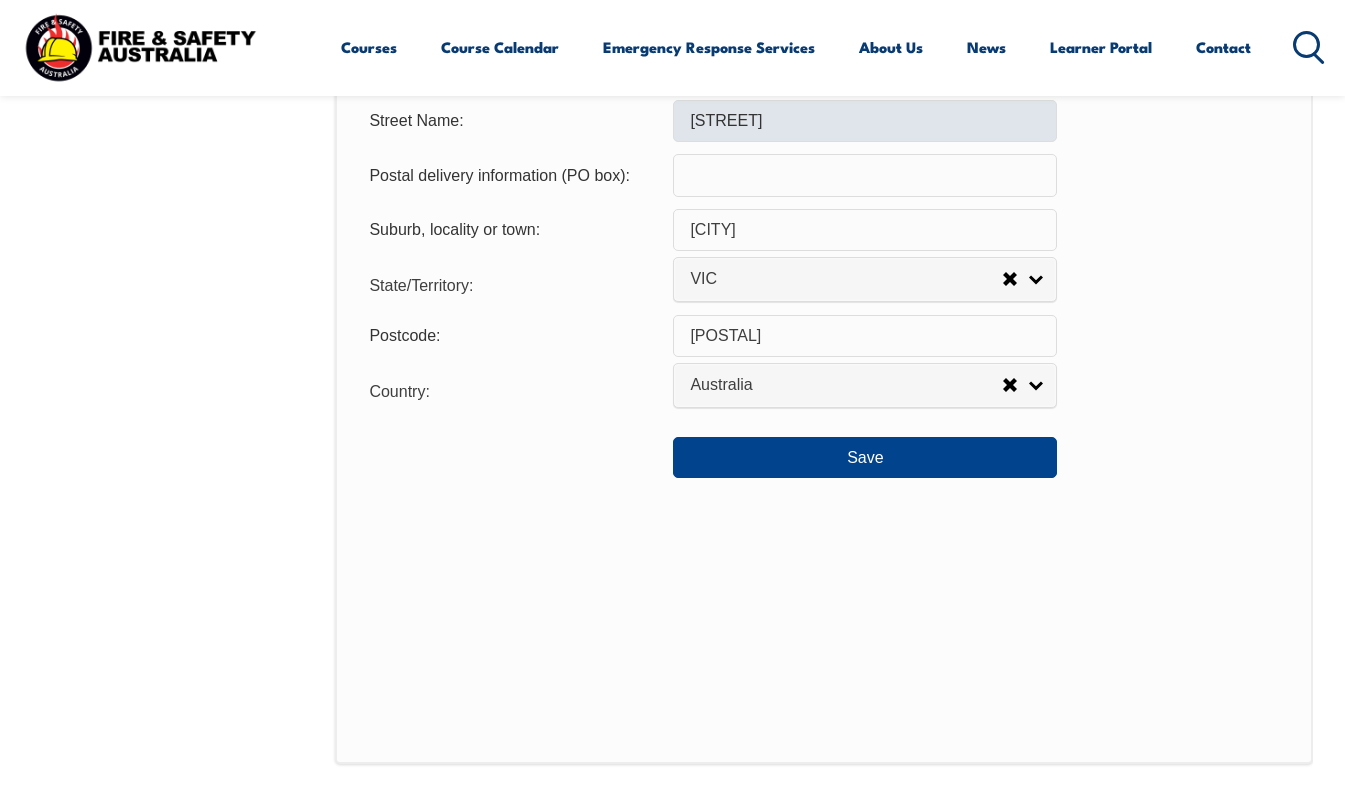 scroll, scrollTop: 1485, scrollLeft: 0, axis: vertical 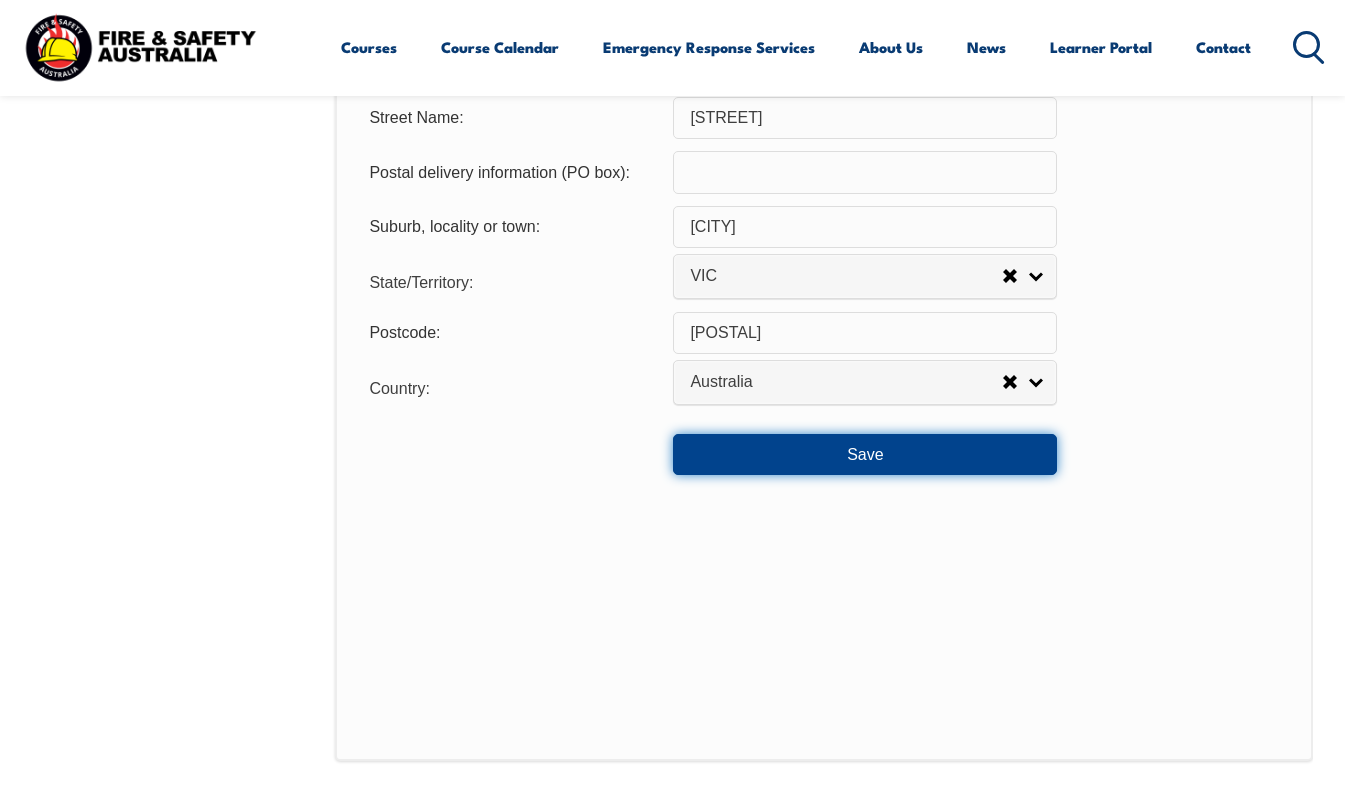 click on "Save" at bounding box center (865, 454) 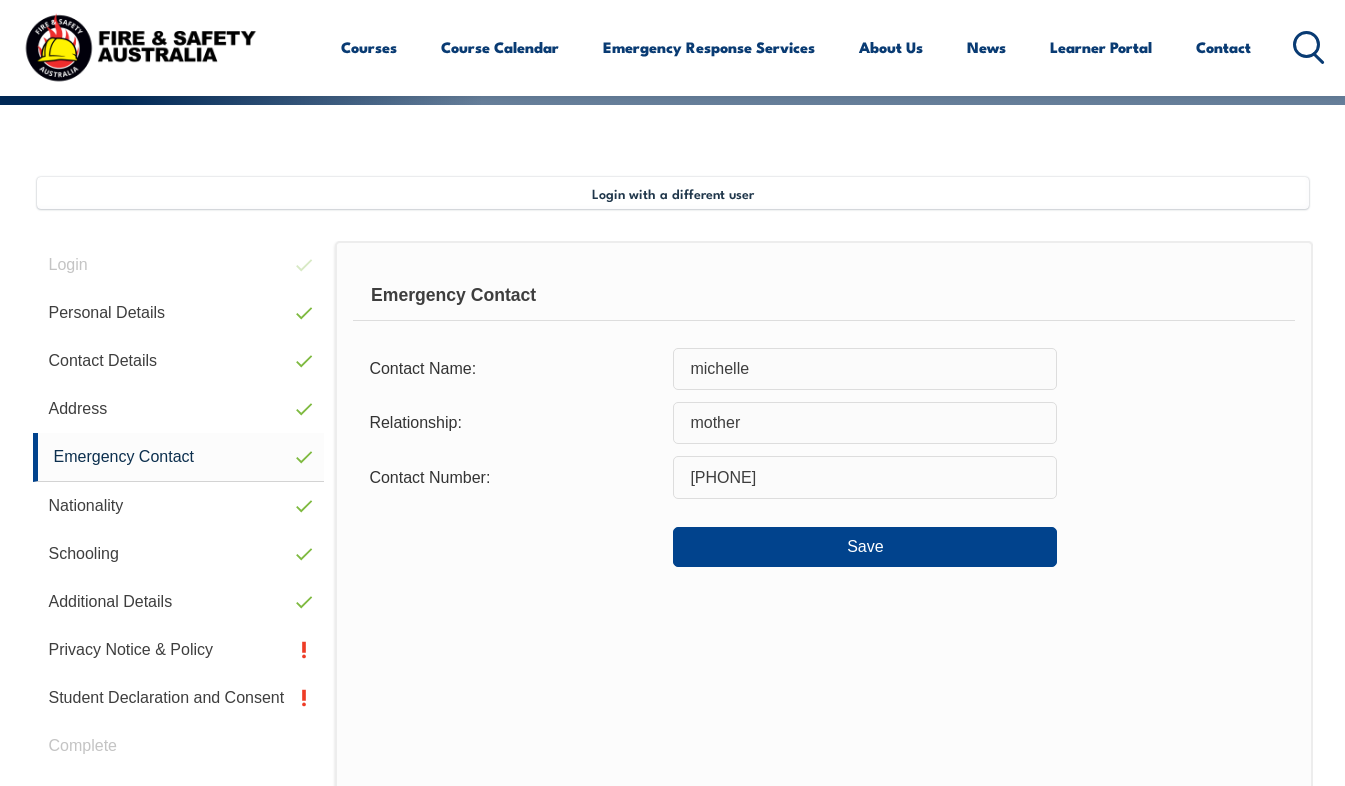scroll, scrollTop: 385, scrollLeft: 0, axis: vertical 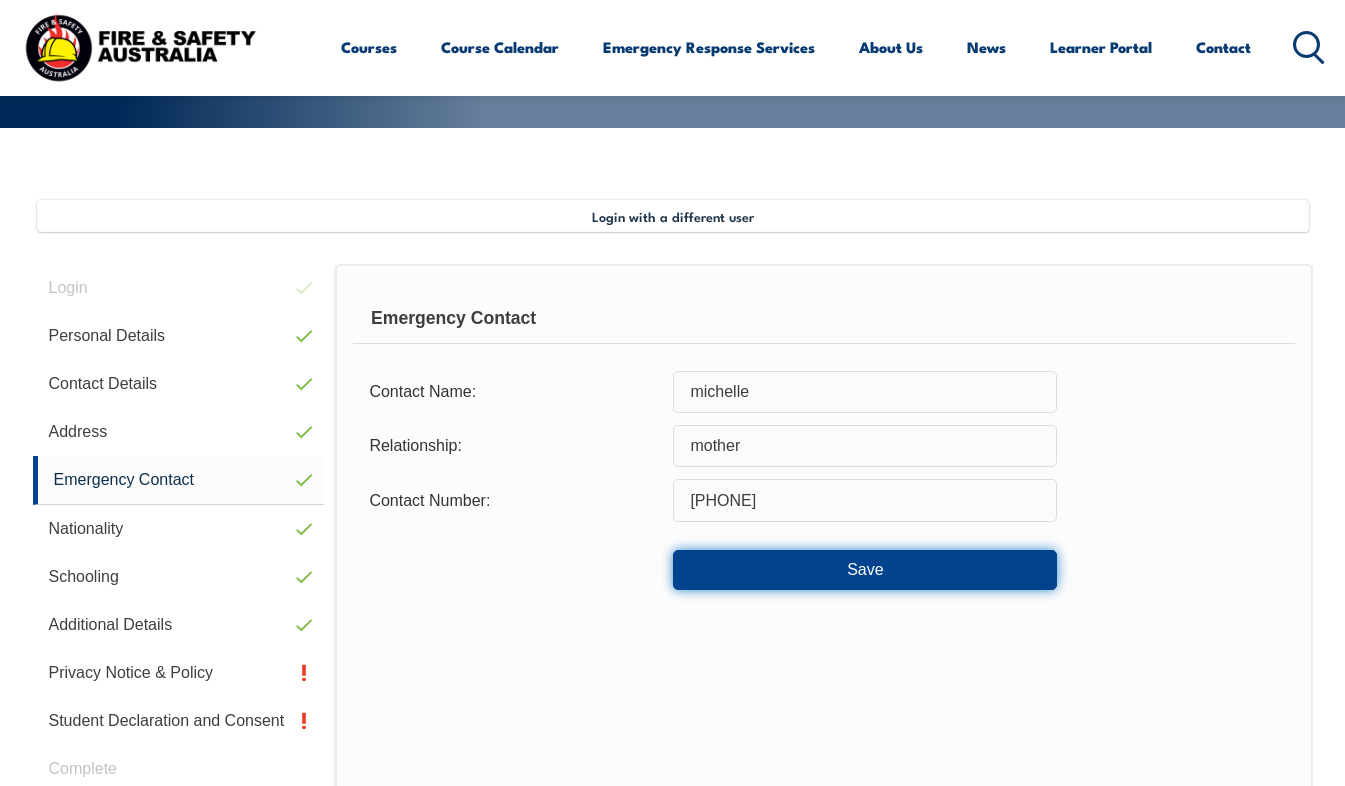 click on "Save" at bounding box center (865, 570) 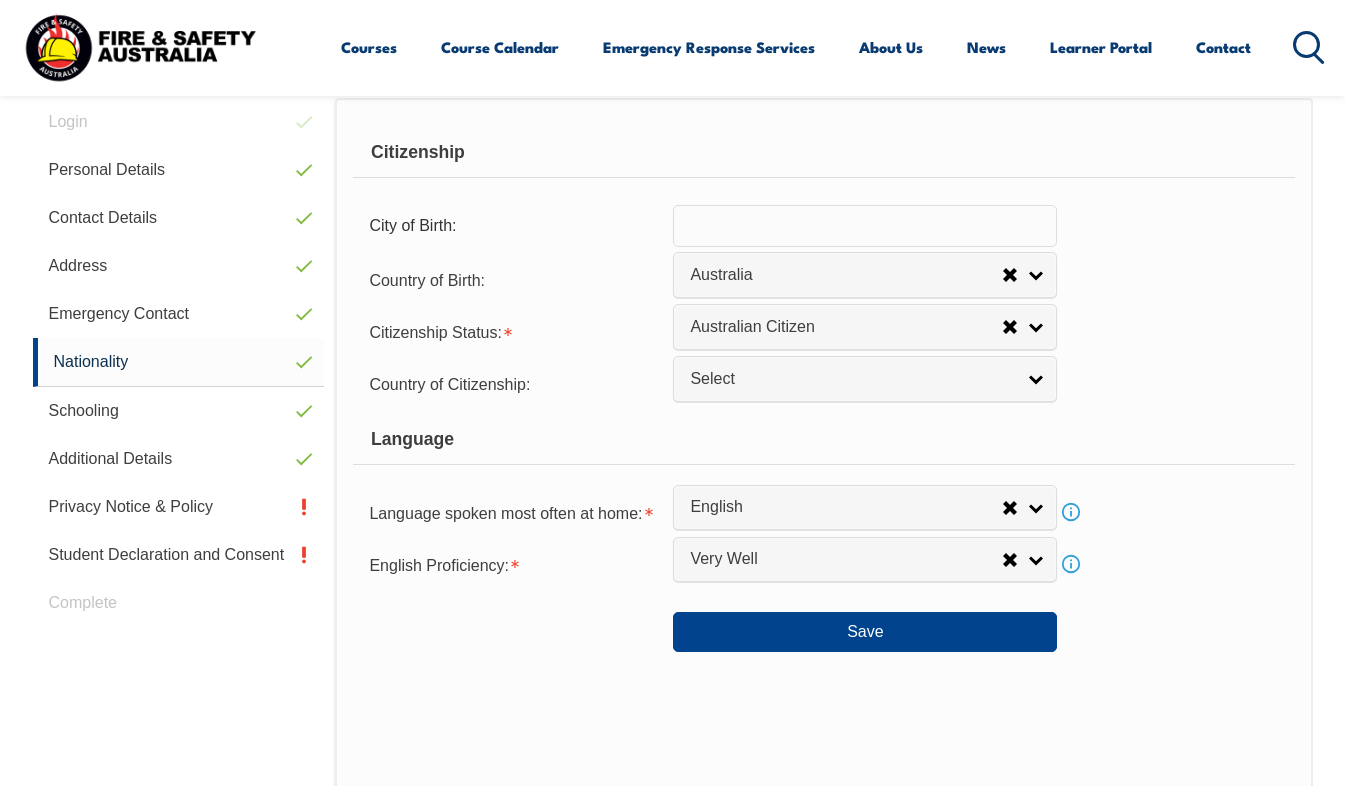 scroll, scrollTop: 585, scrollLeft: 0, axis: vertical 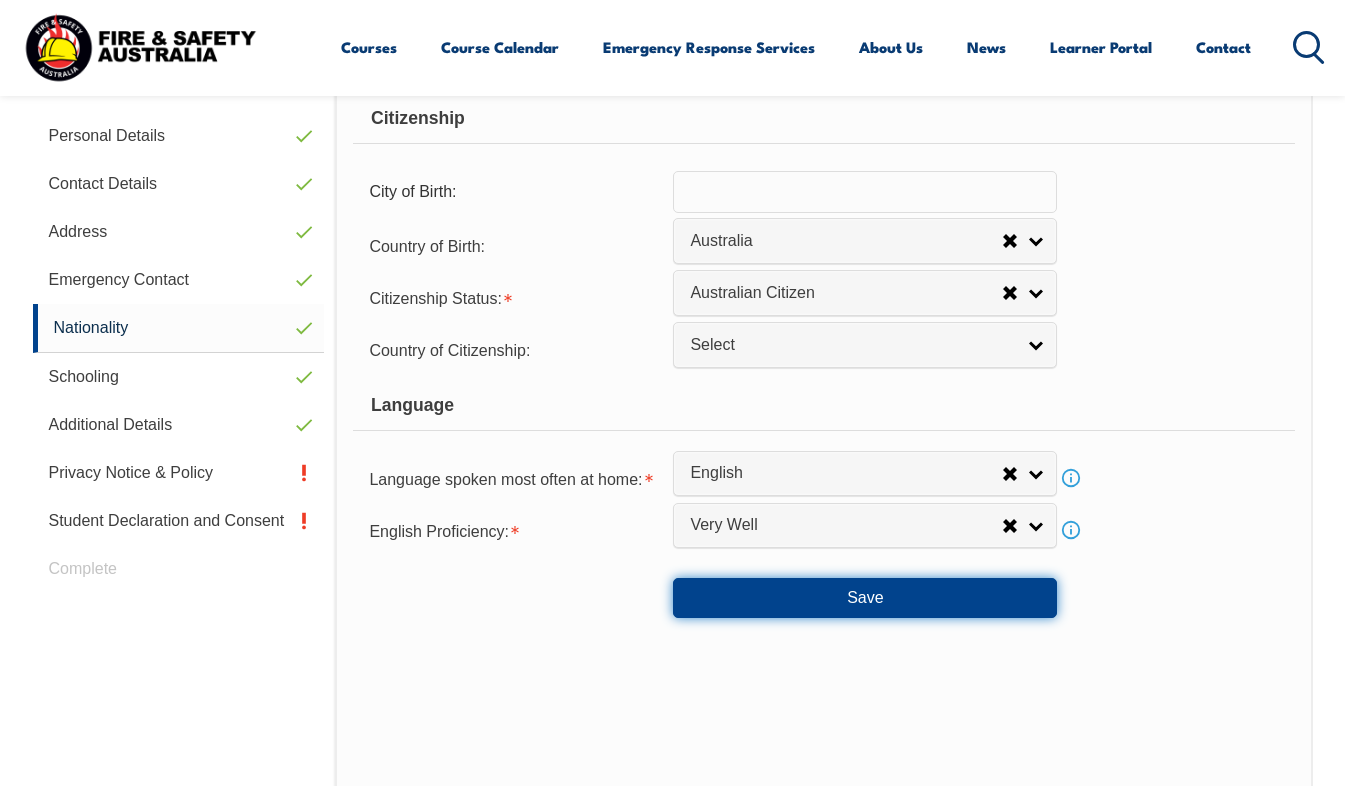 click on "Save" at bounding box center (865, 598) 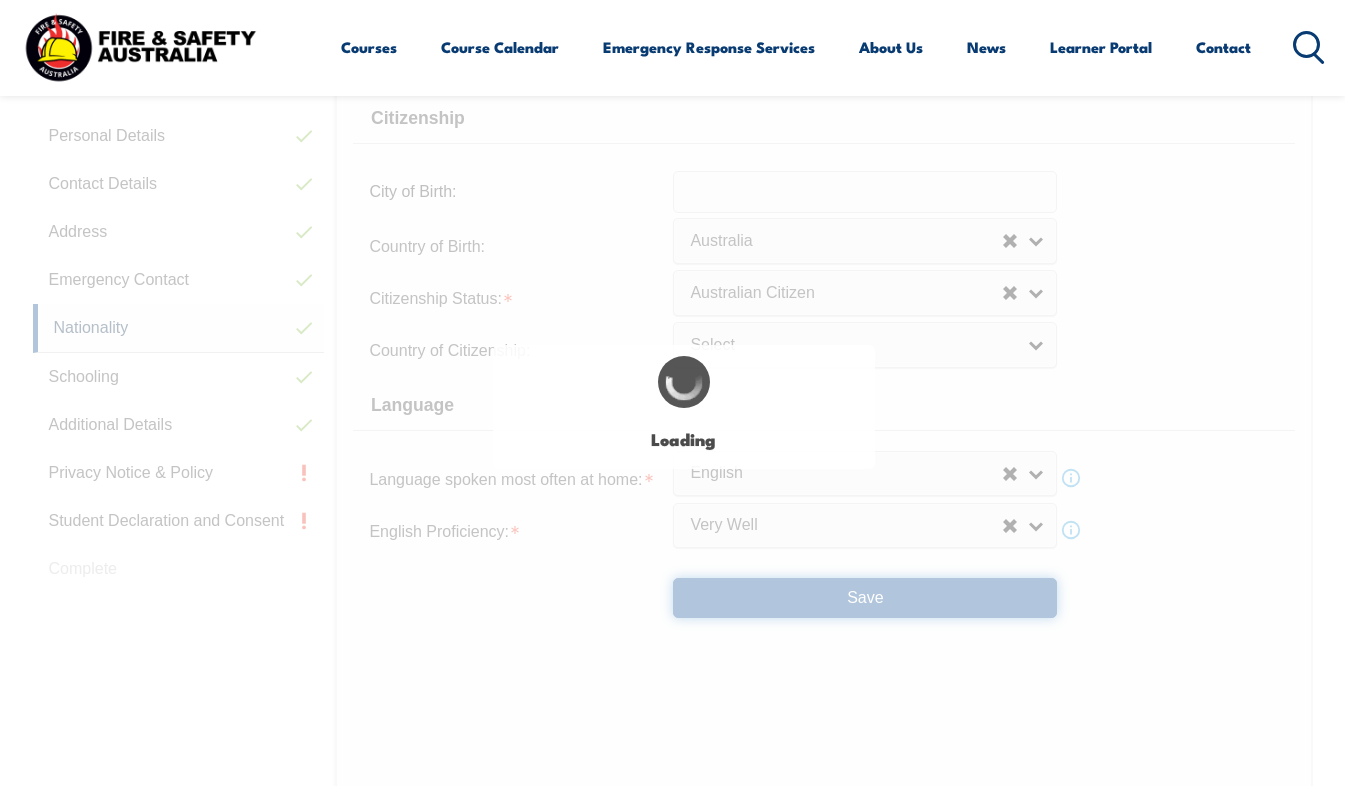 select on "false" 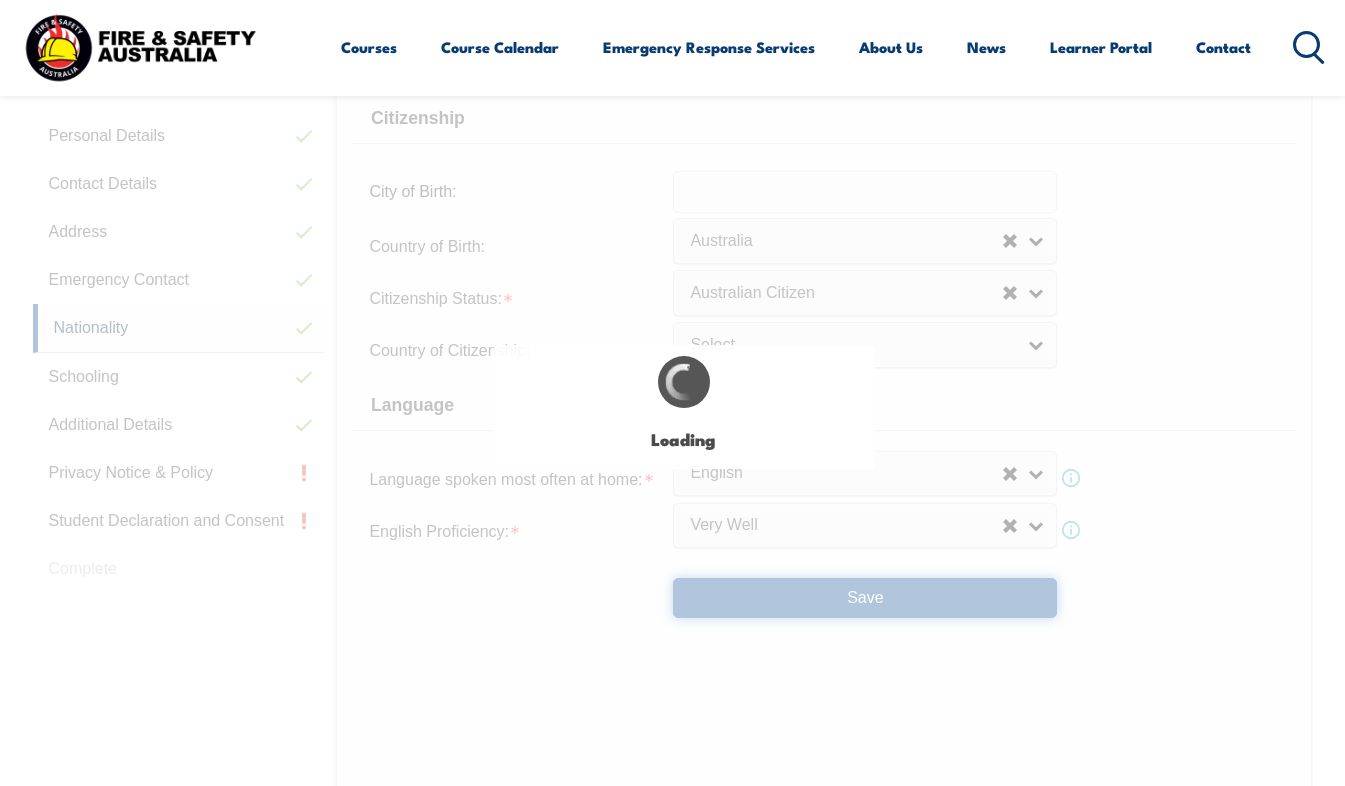 select on "true" 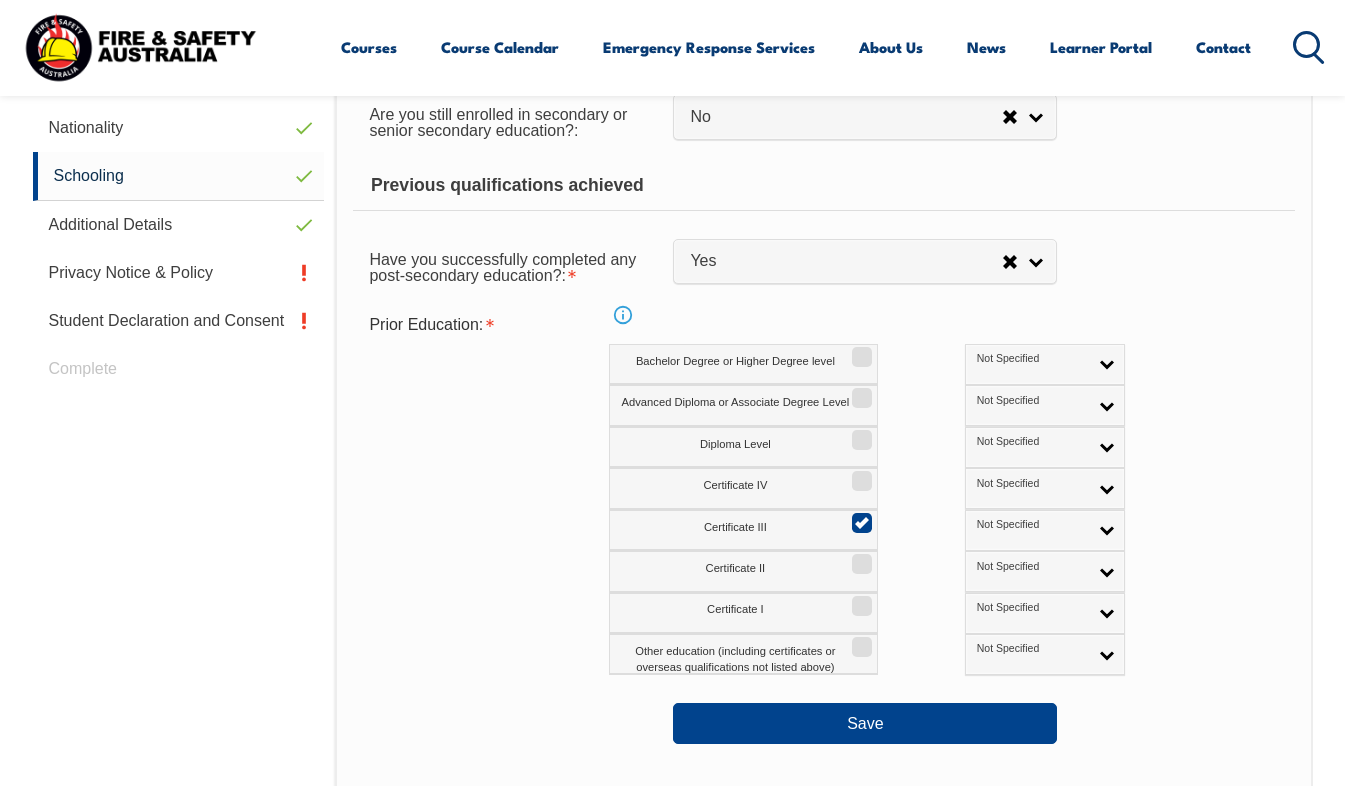 scroll, scrollTop: 885, scrollLeft: 0, axis: vertical 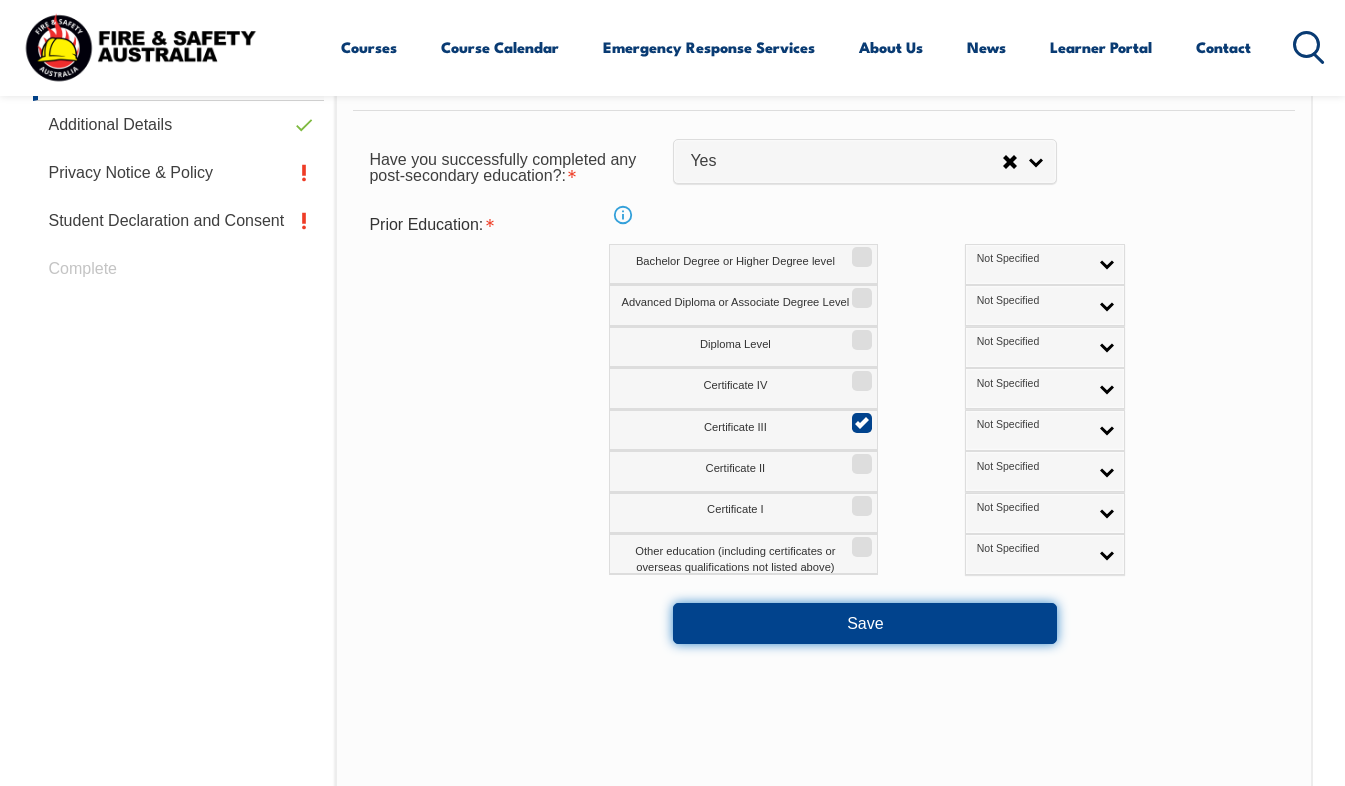 click on "Save" at bounding box center (865, 623) 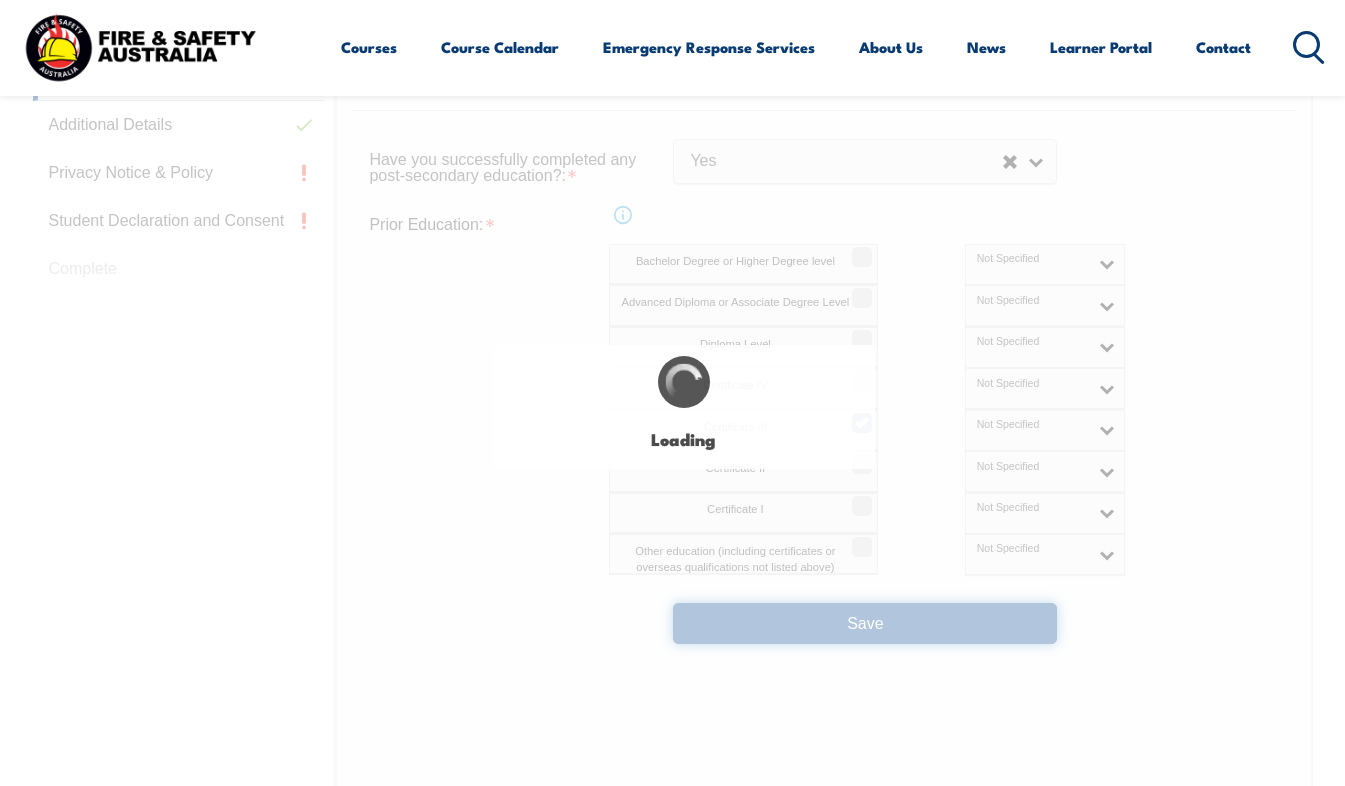 select on "false" 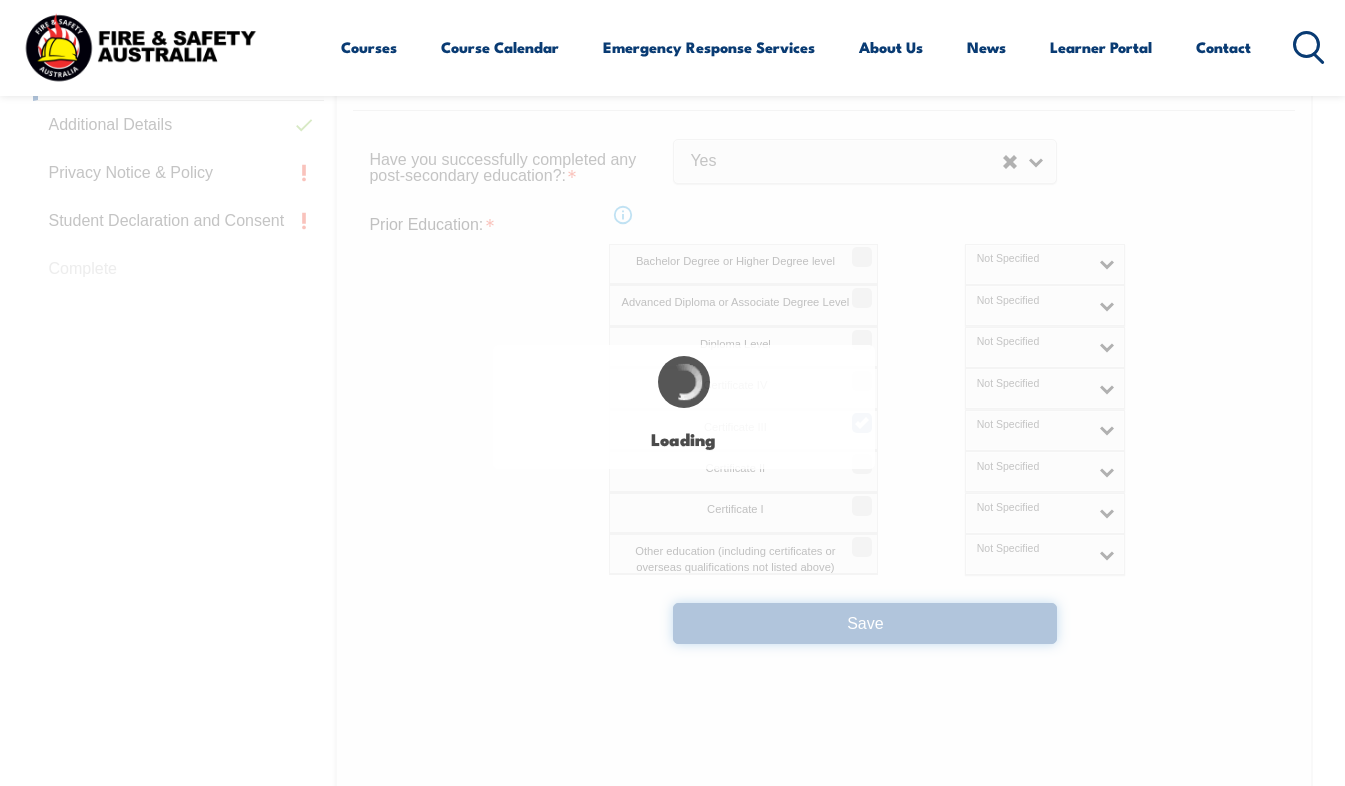 select on "false" 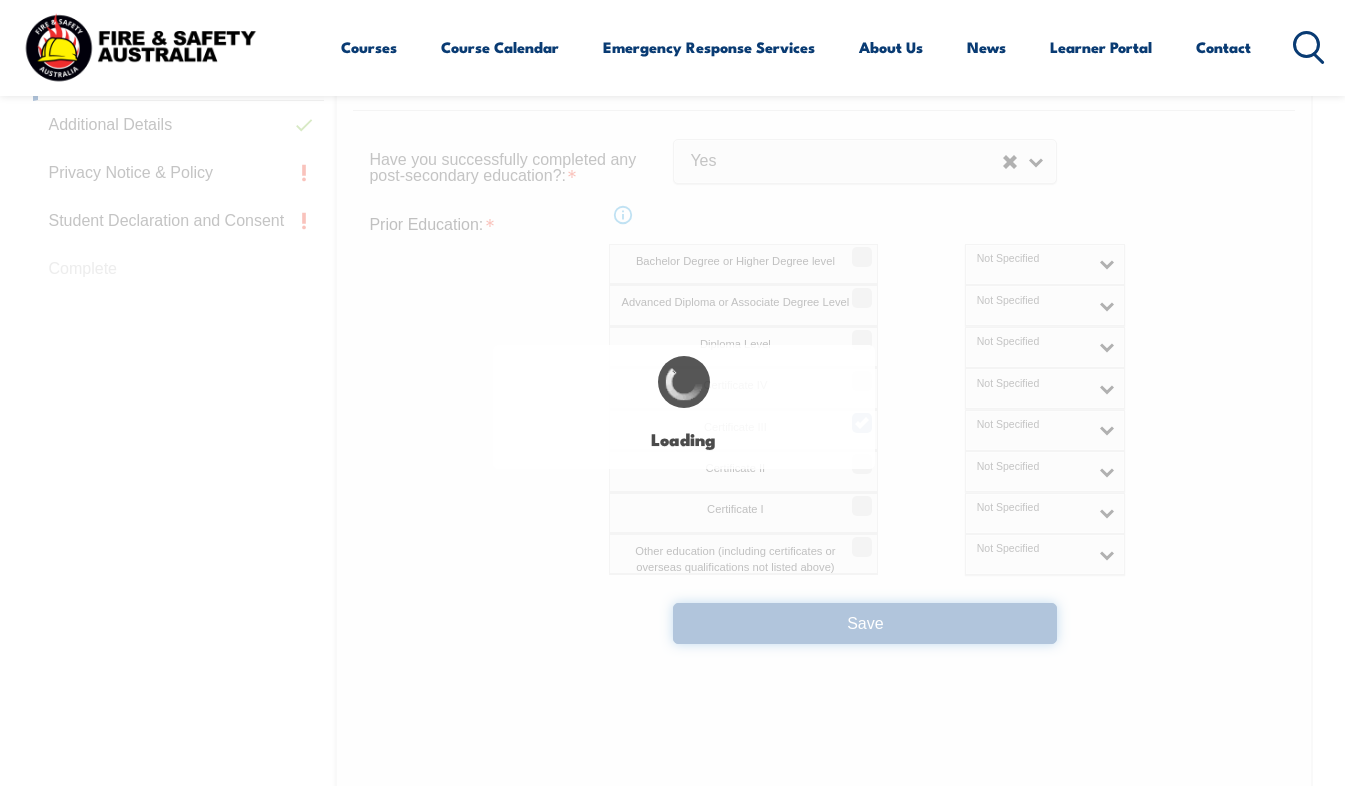 select on "true" 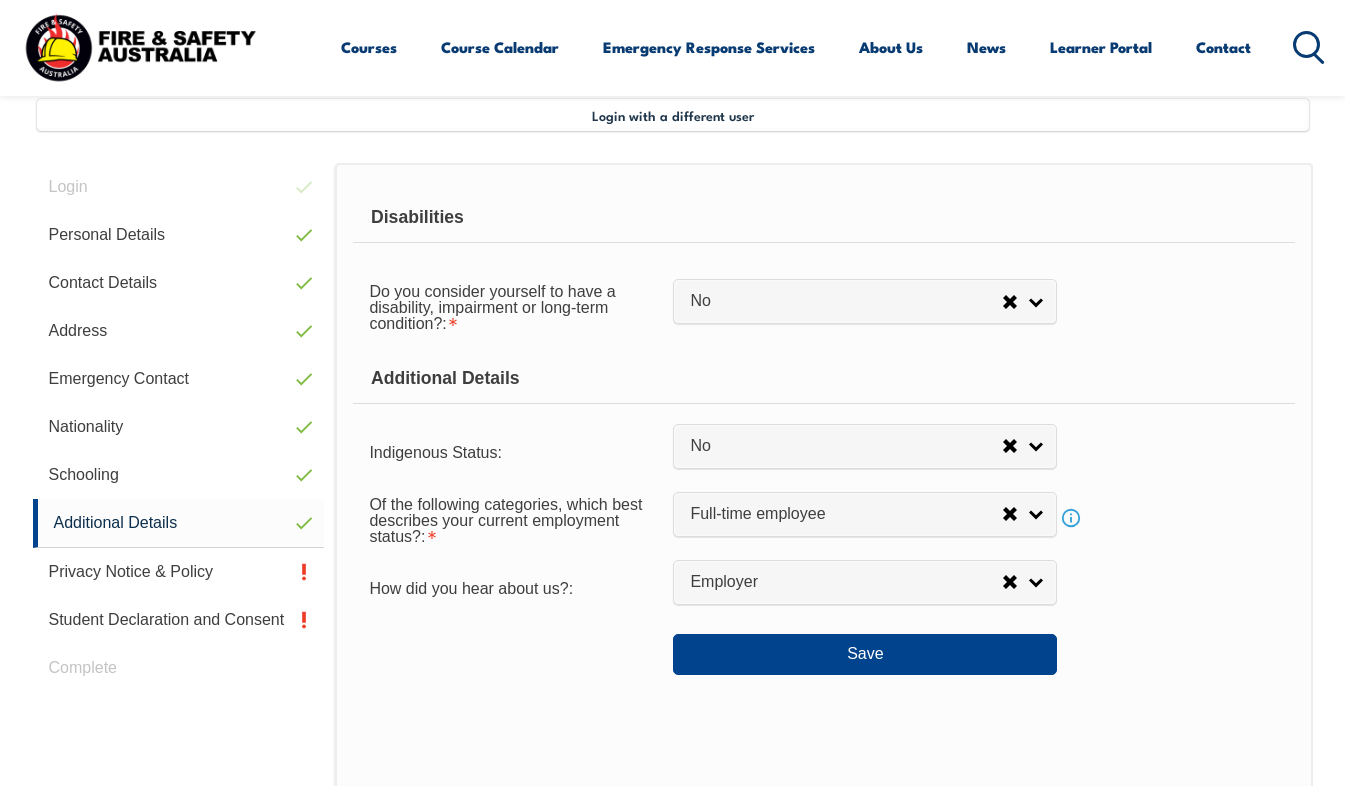 scroll, scrollTop: 485, scrollLeft: 0, axis: vertical 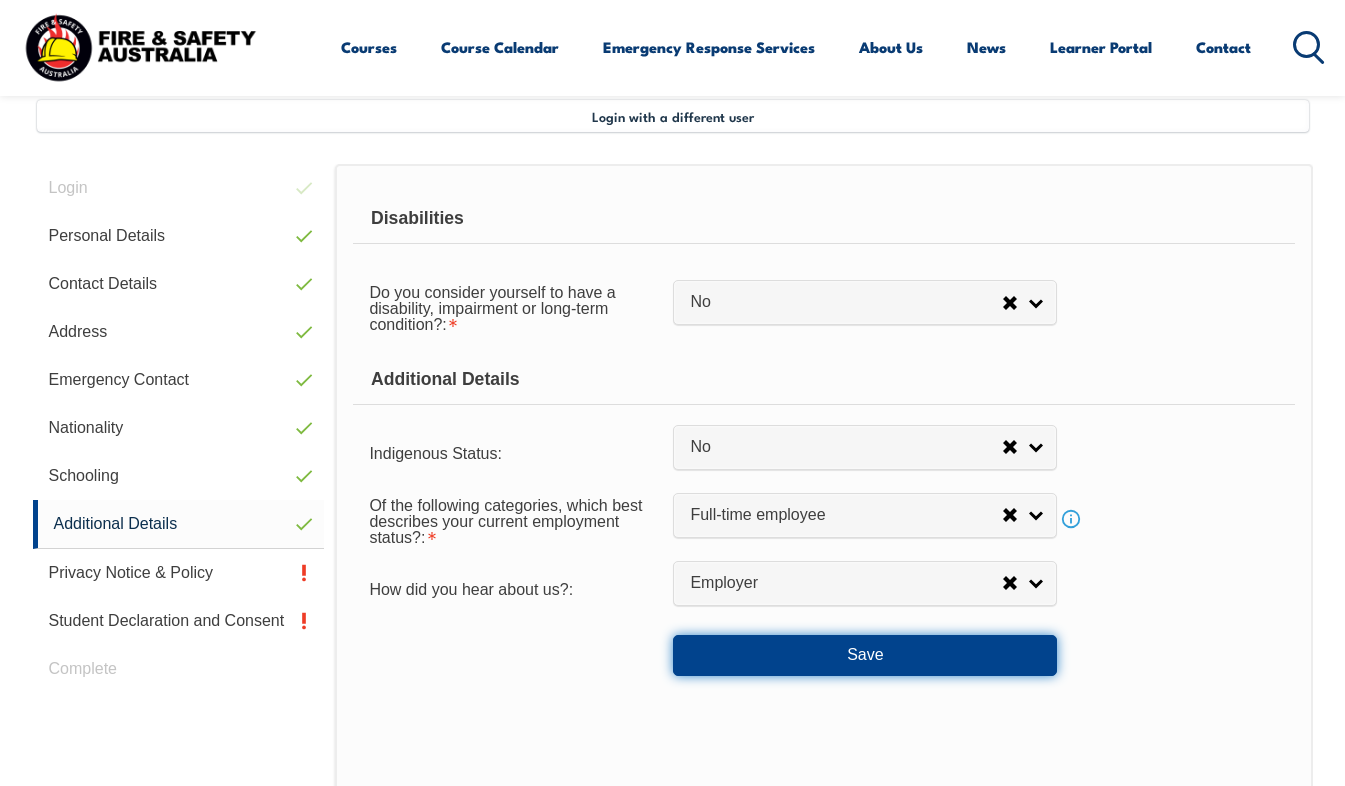 click on "Save" at bounding box center (865, 655) 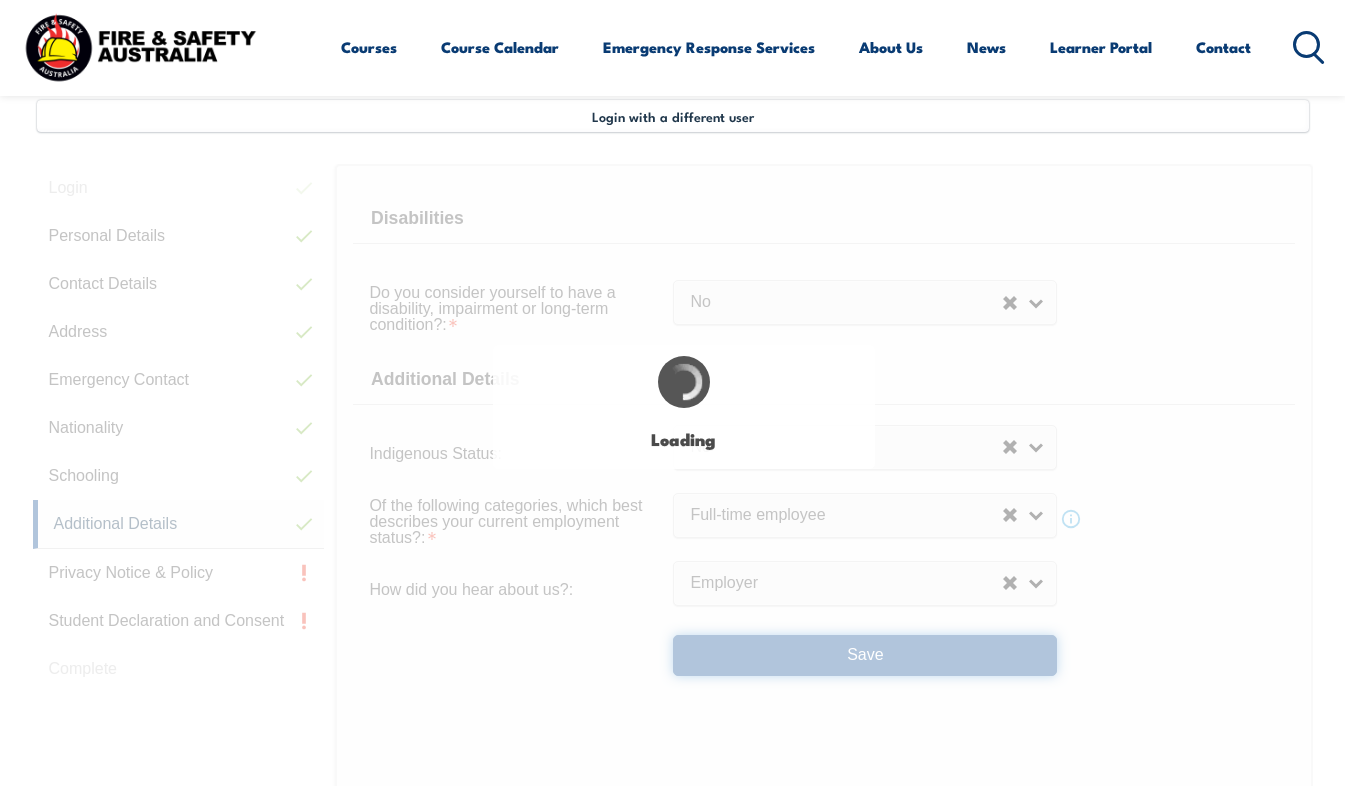 select on "false" 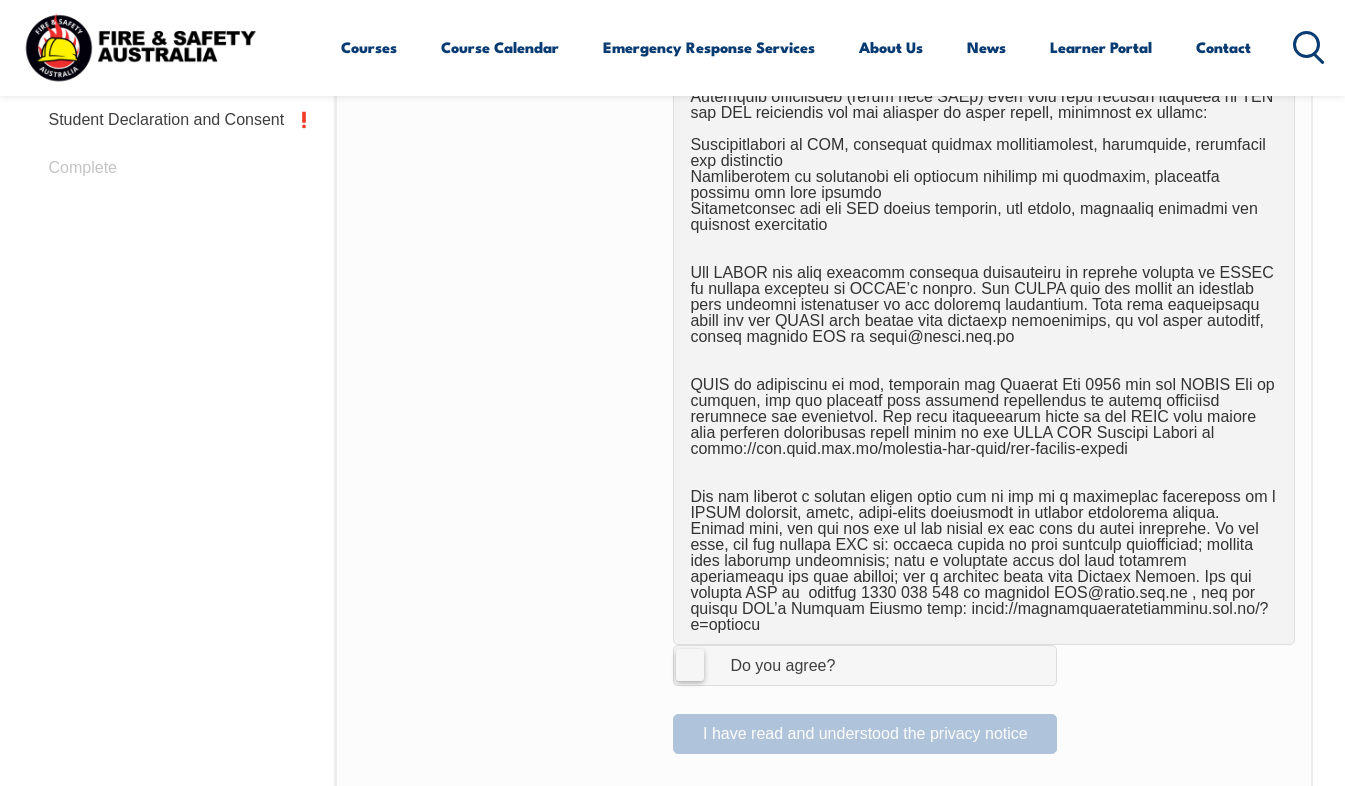 scroll, scrollTop: 1185, scrollLeft: 0, axis: vertical 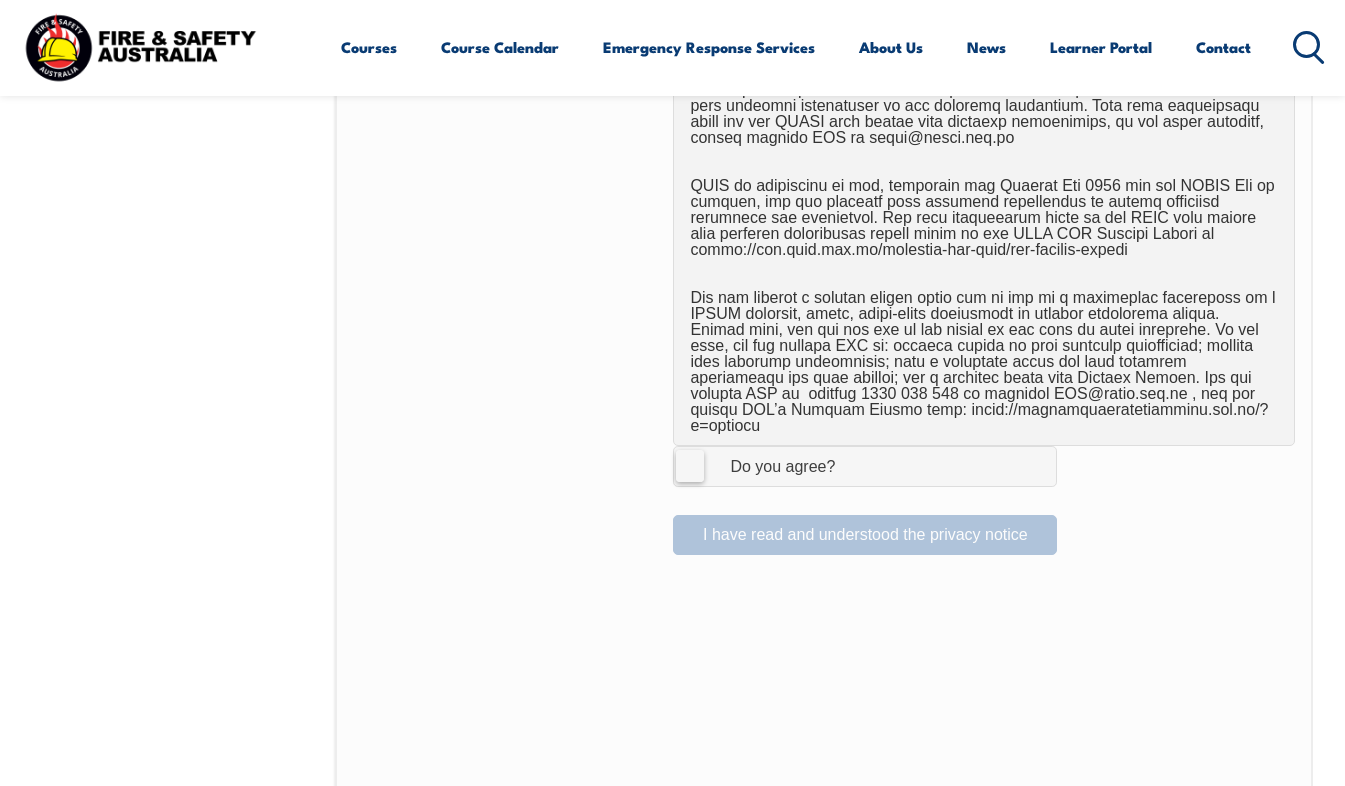 click on "I Agree Do you agree?" at bounding box center [865, 466] 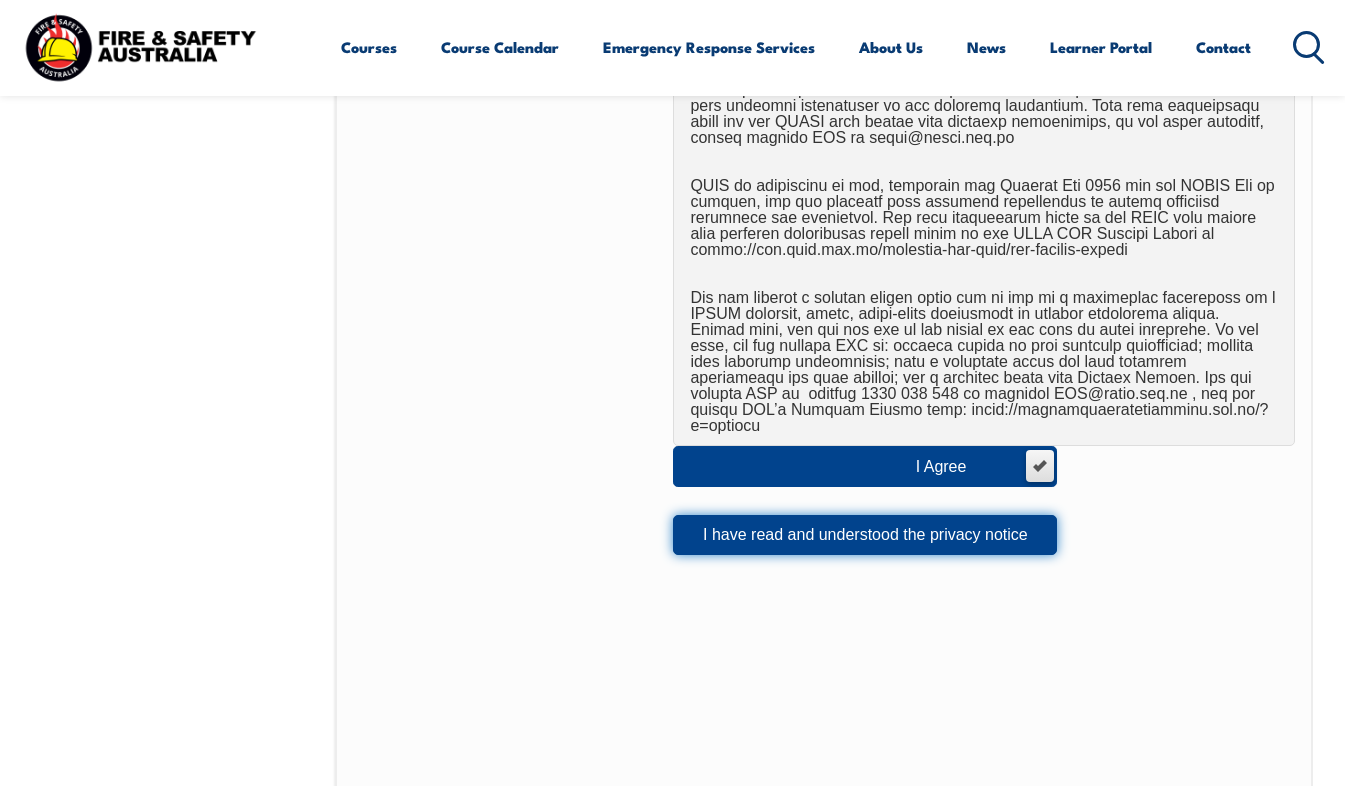 click on "I have read and understood the privacy notice" at bounding box center (865, 535) 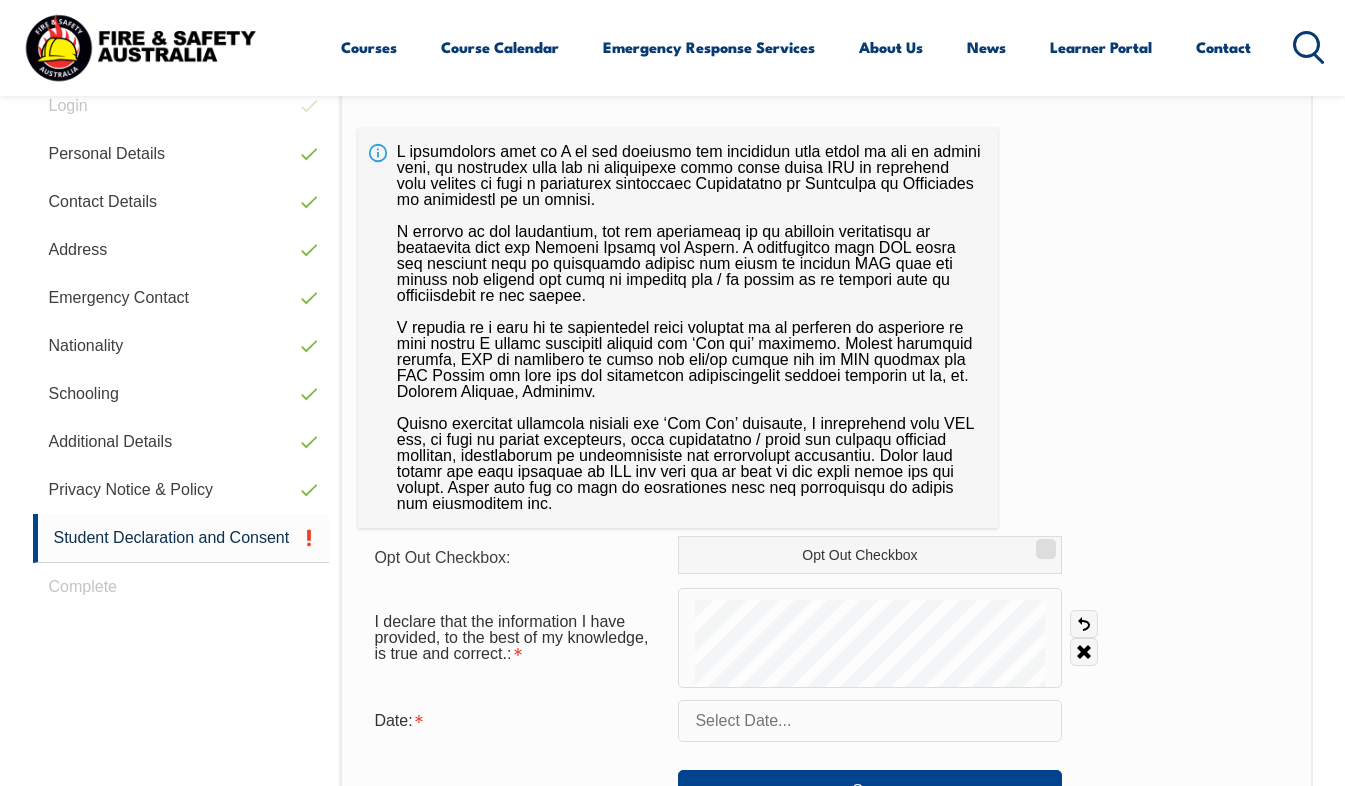 scroll, scrollTop: 564, scrollLeft: 0, axis: vertical 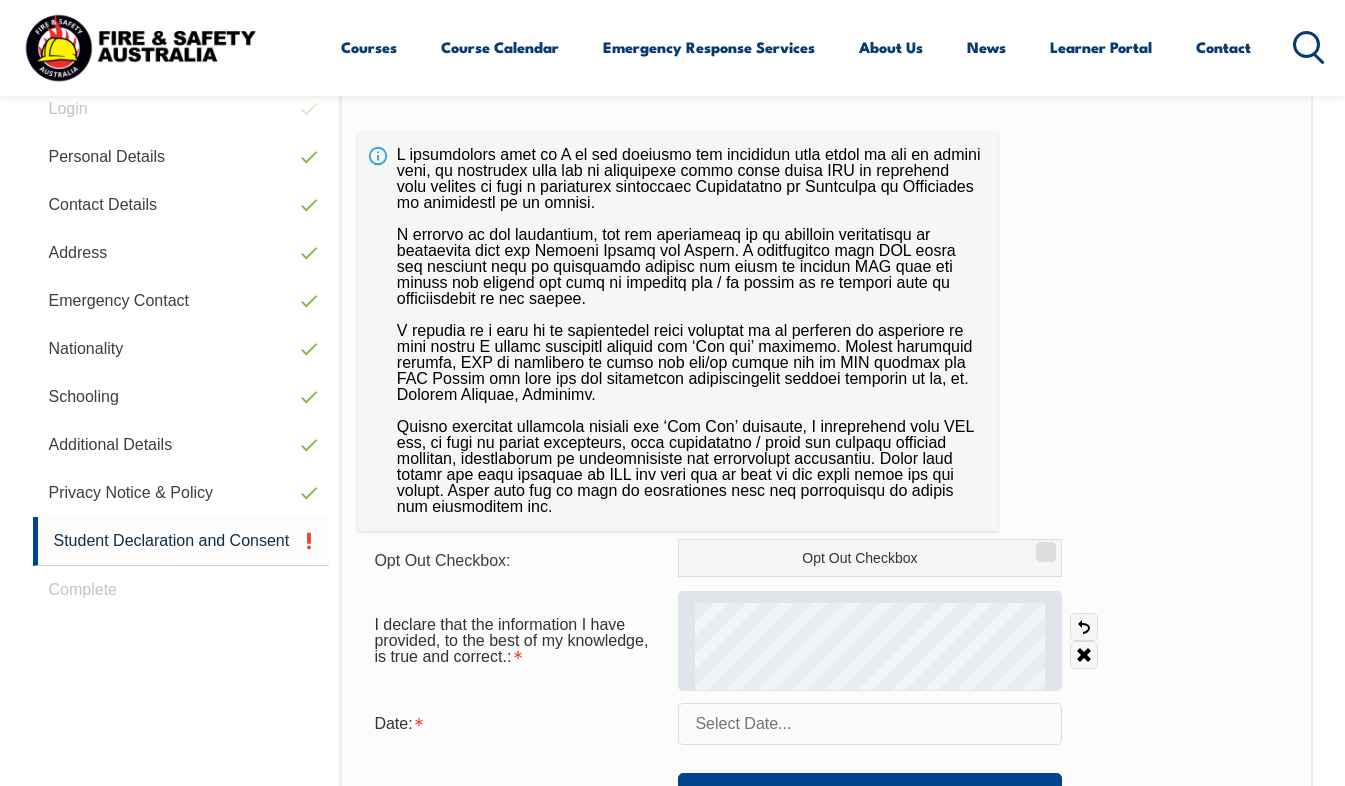 click at bounding box center (870, 641) 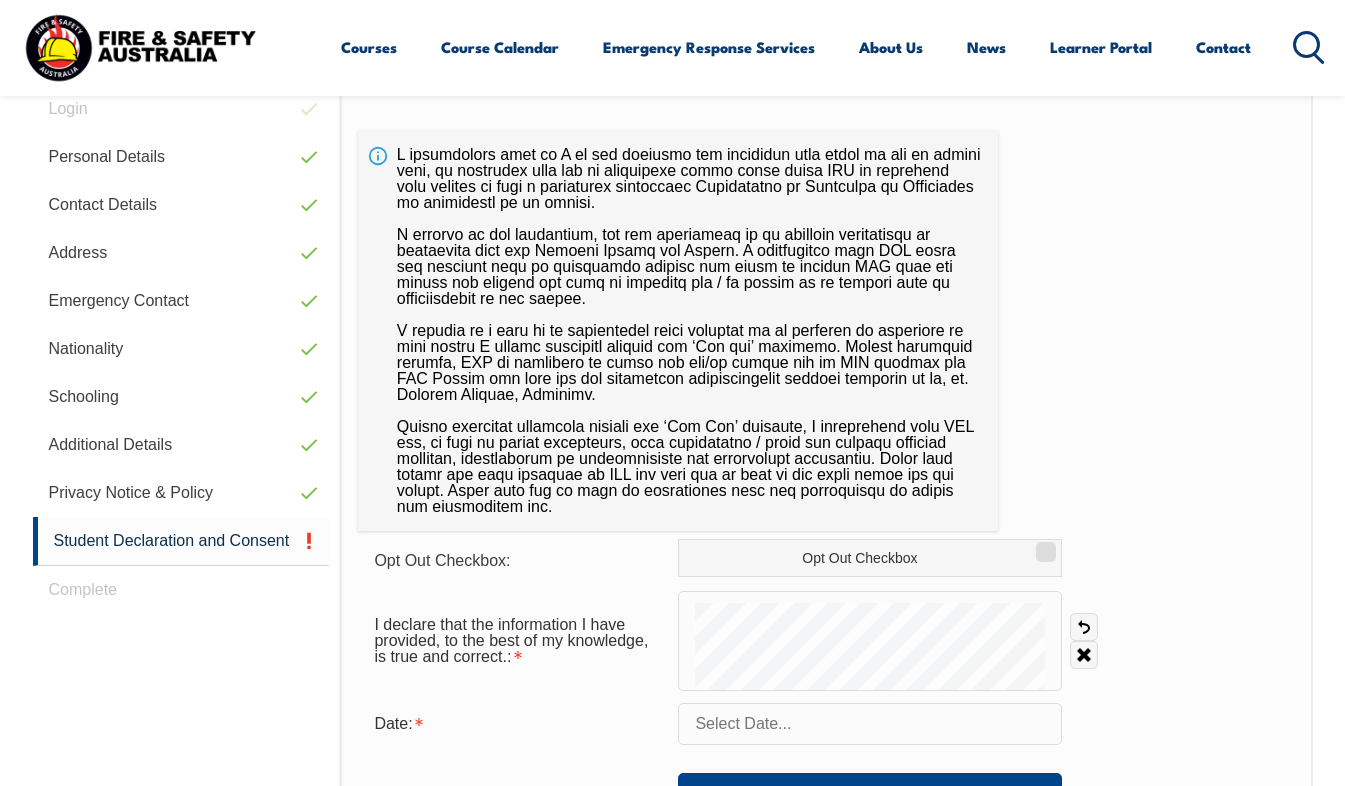 click at bounding box center [870, 724] 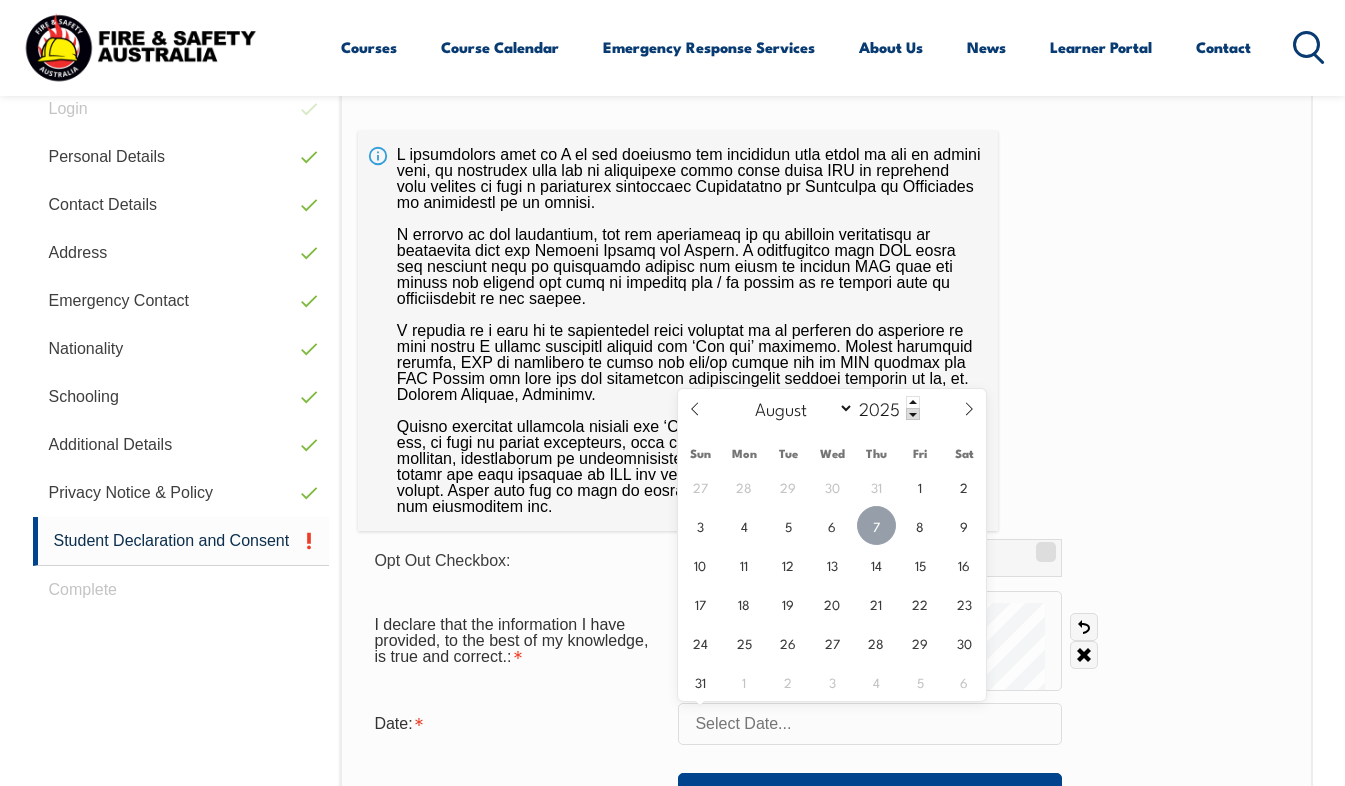 click on "7" at bounding box center [876, 525] 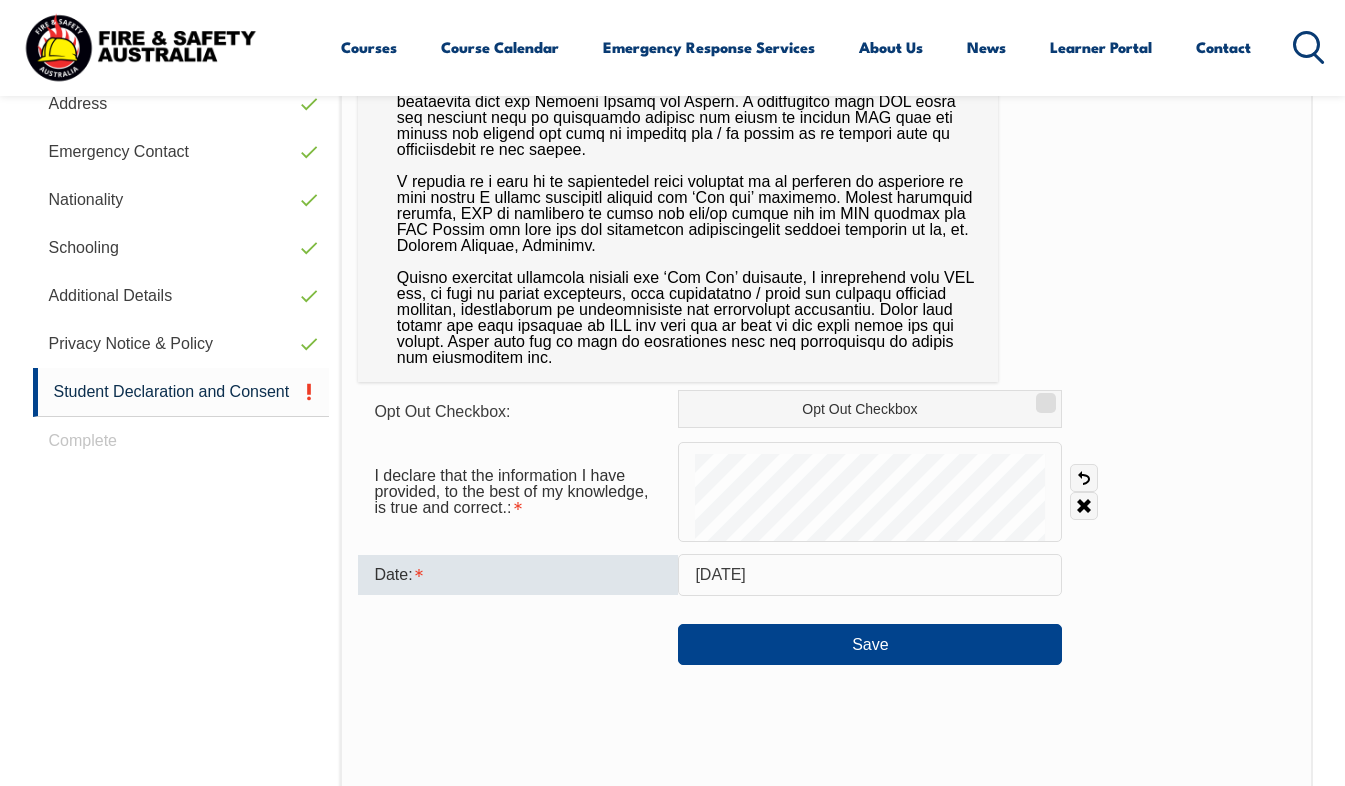 scroll, scrollTop: 764, scrollLeft: 0, axis: vertical 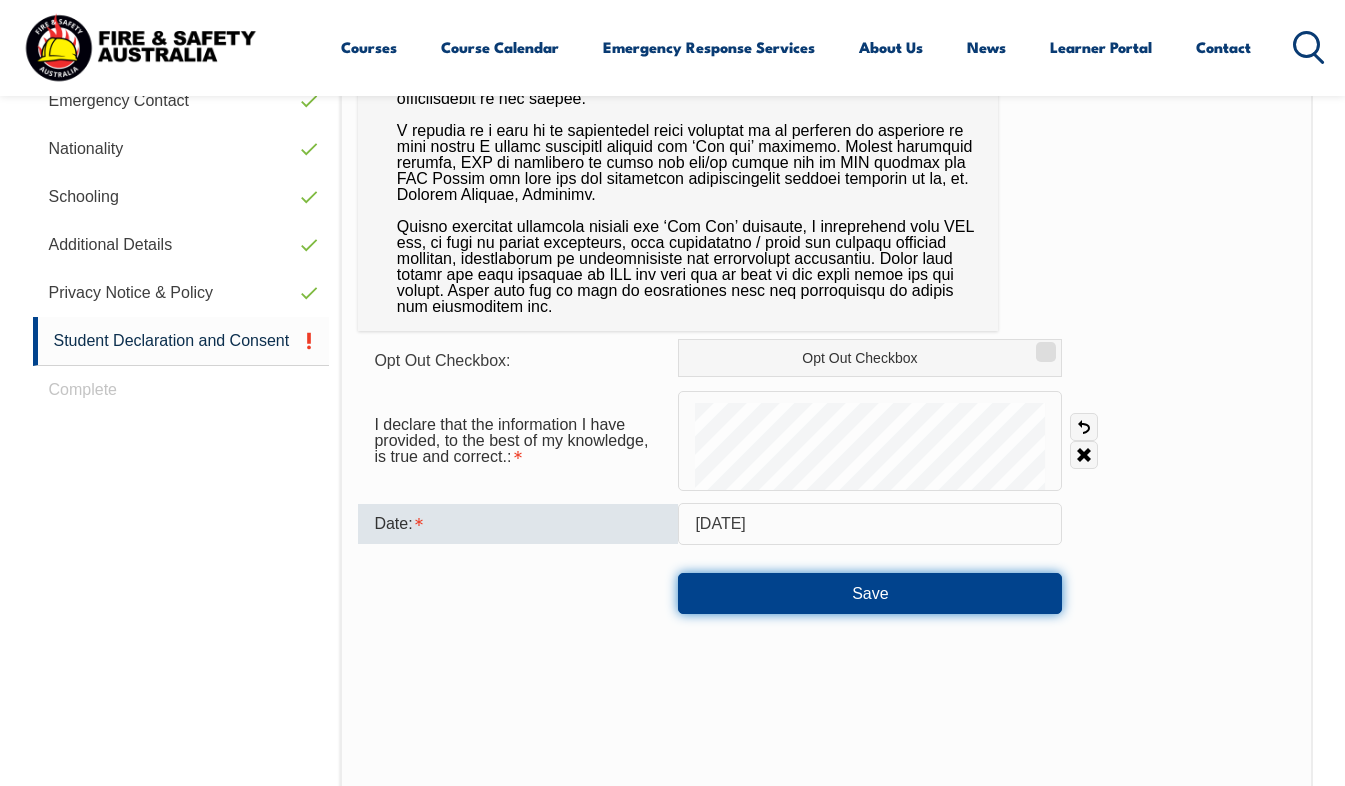 click on "Save" at bounding box center [870, 593] 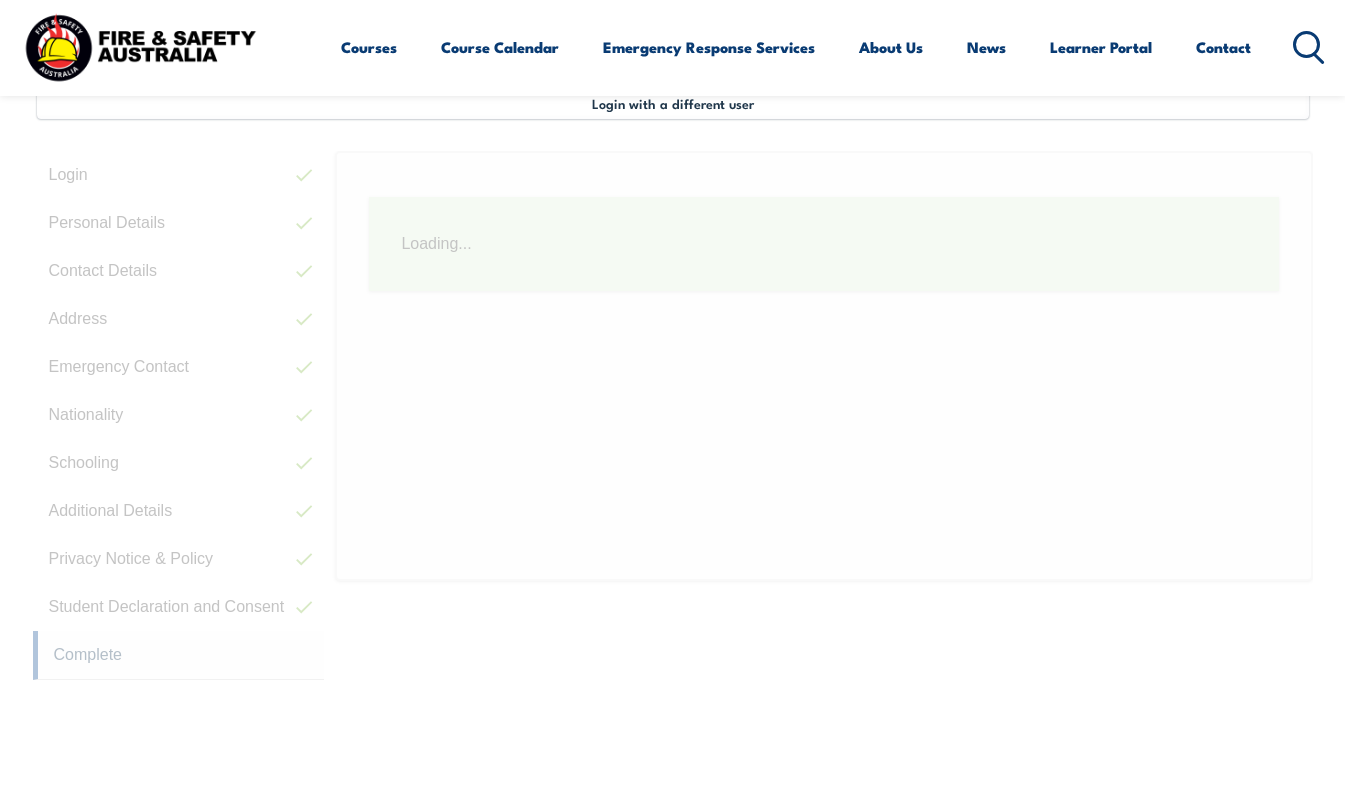 scroll, scrollTop: 485, scrollLeft: 0, axis: vertical 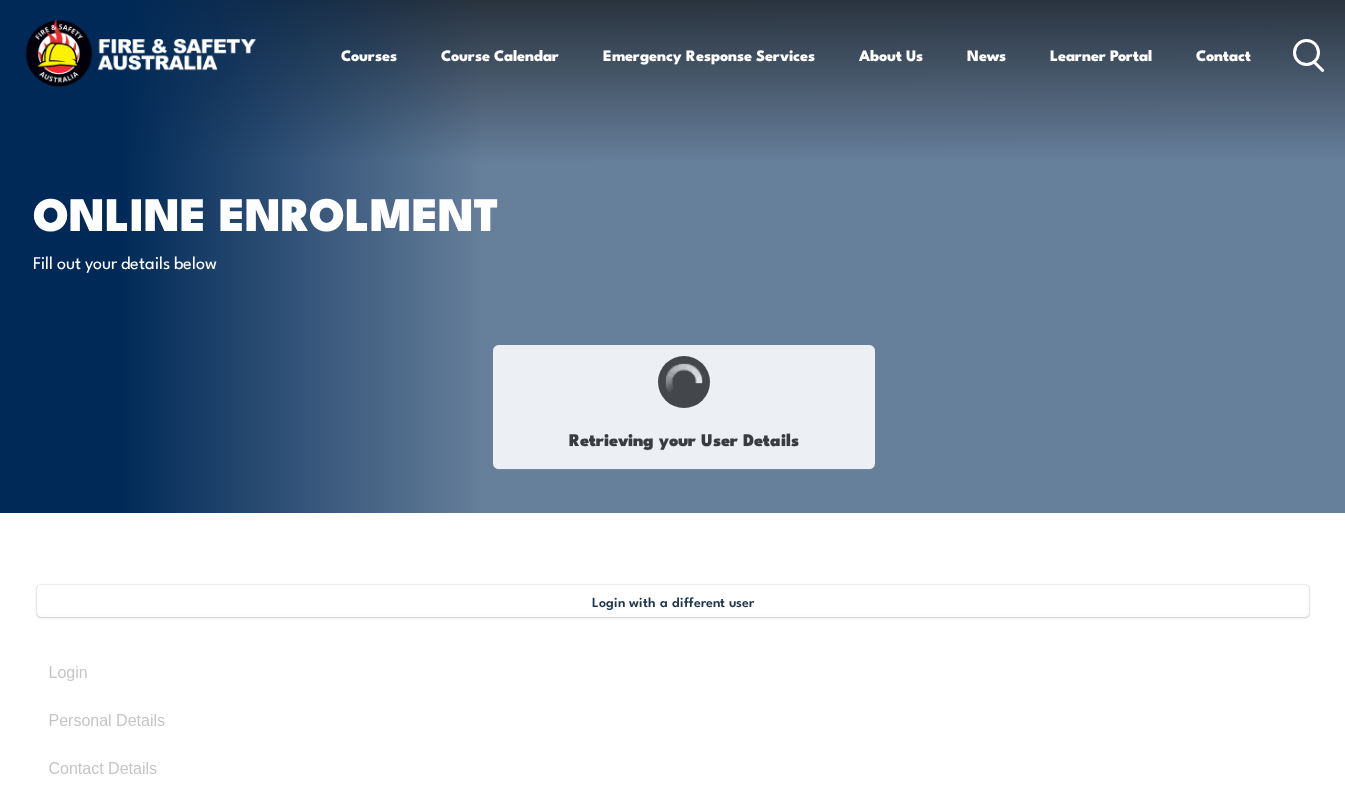 select on "Miss" 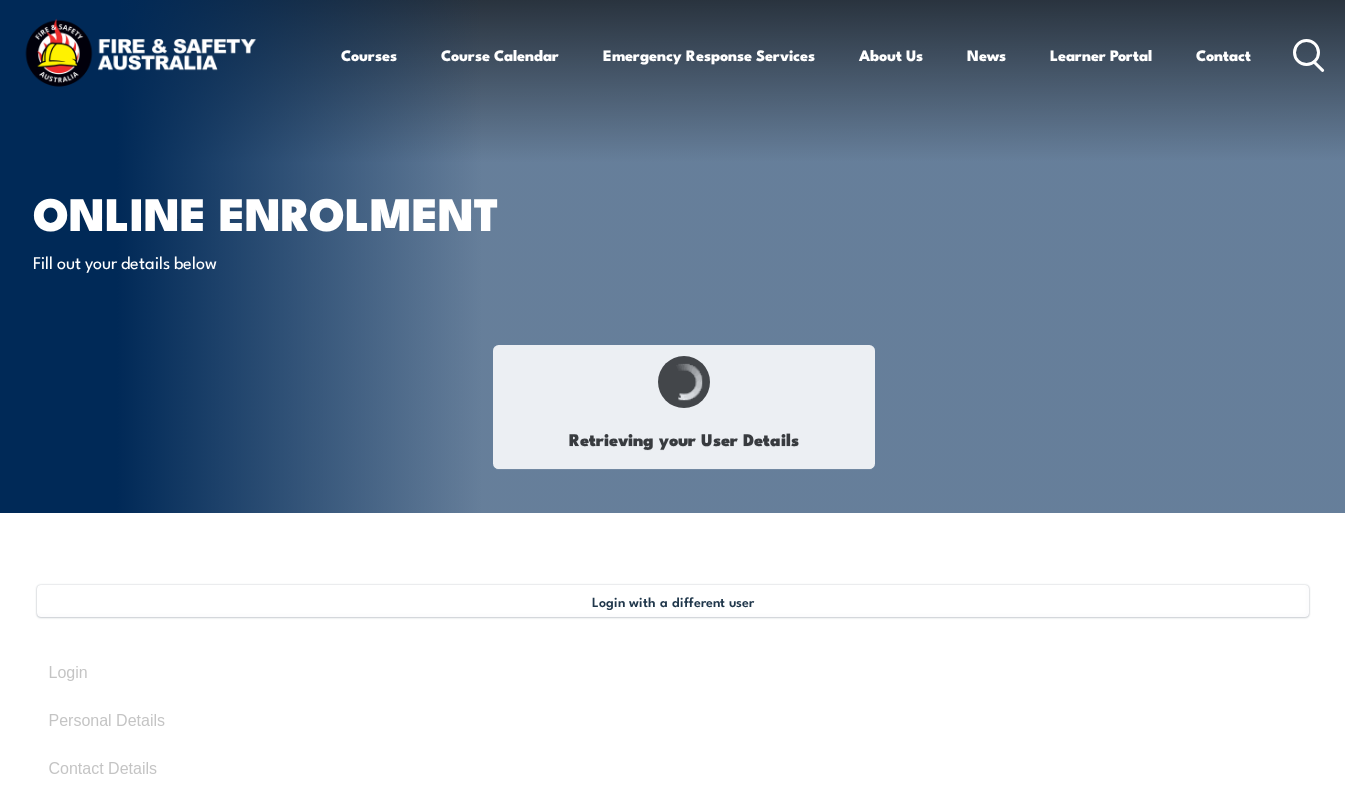 type on "Georgia-Lee" 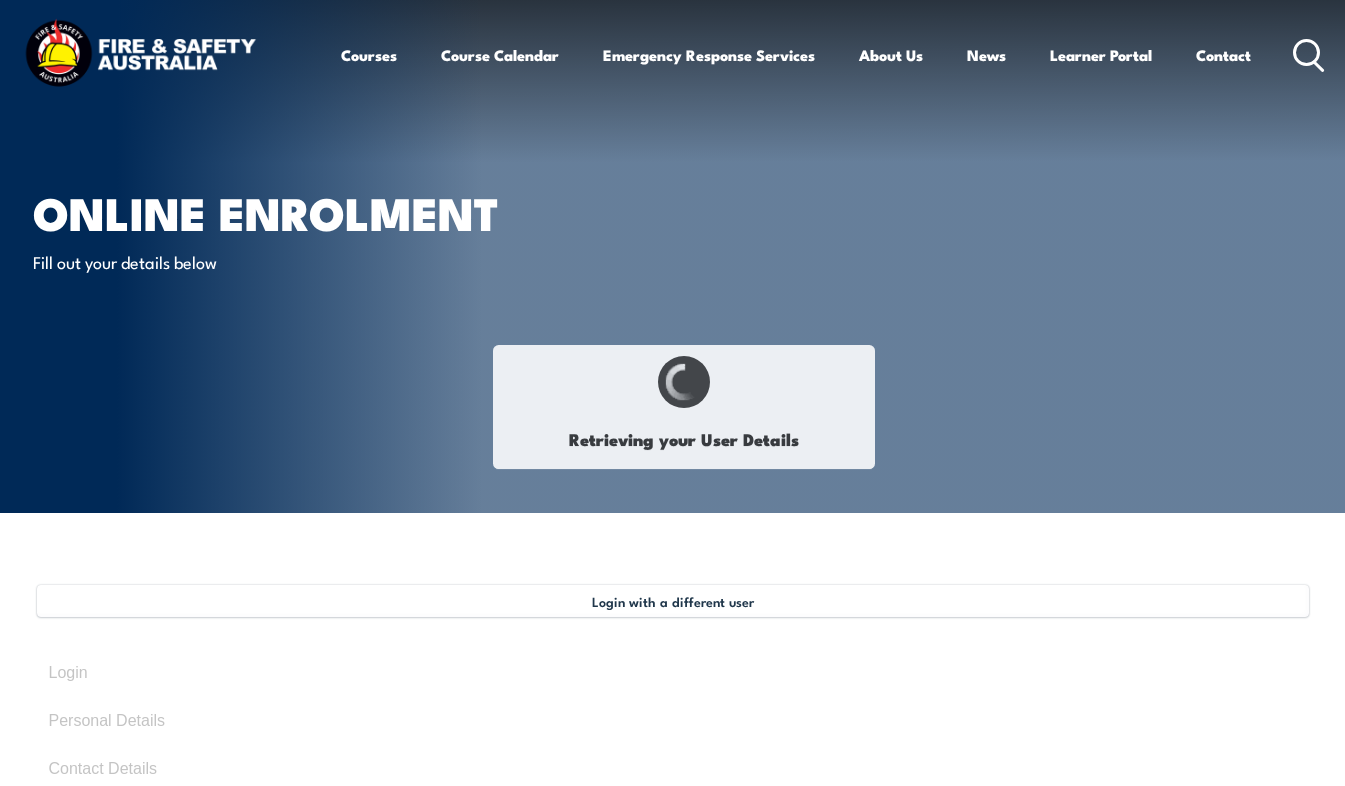 type on "Trudgen" 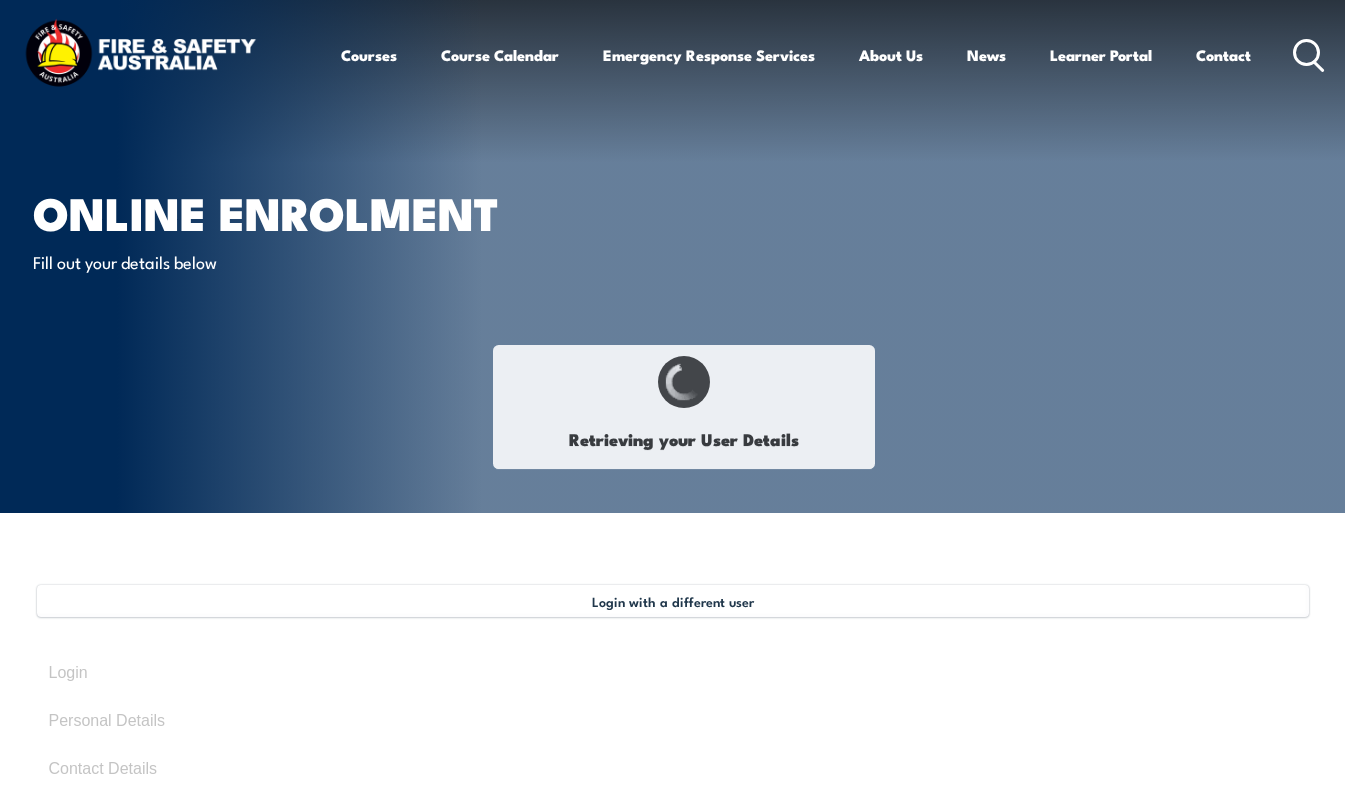 type on "May 21, 1993" 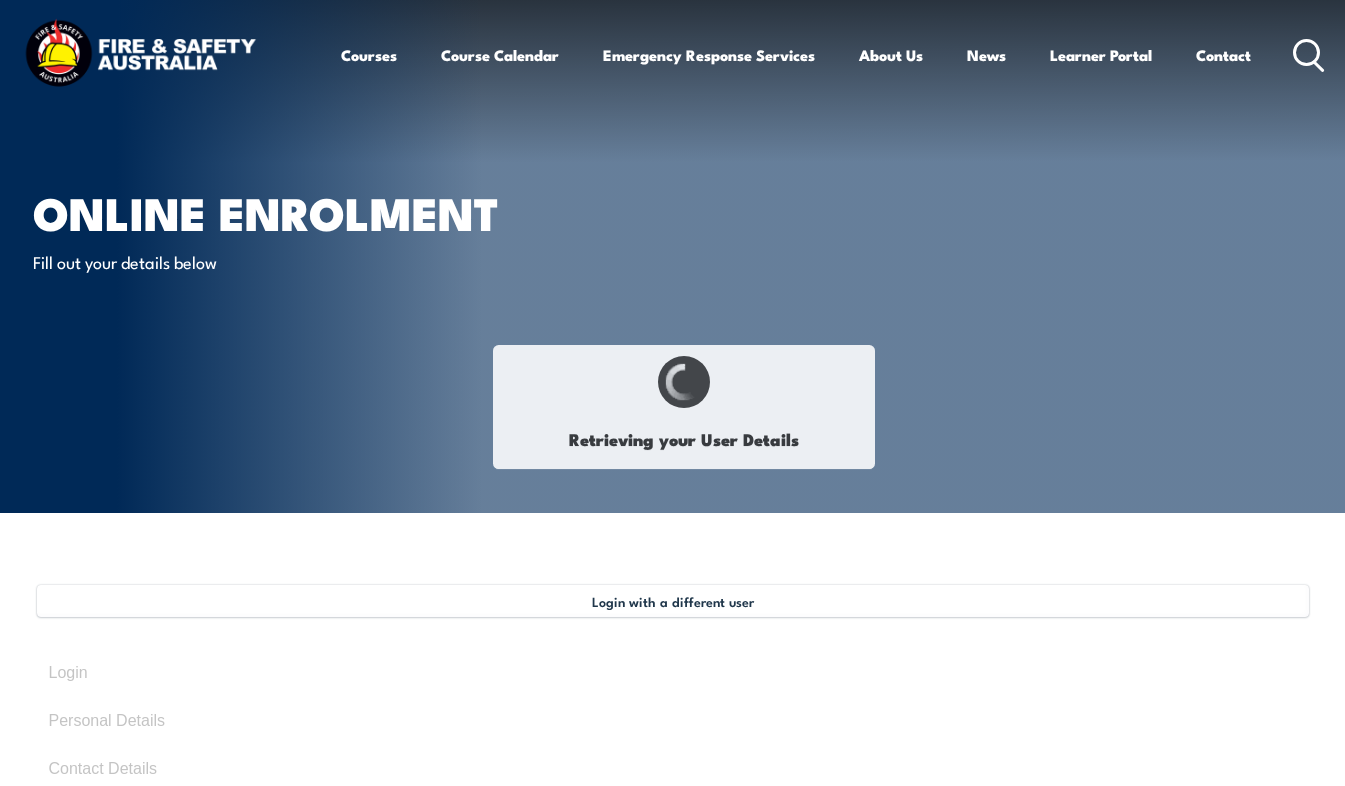 type on "Y8D23WHEE9" 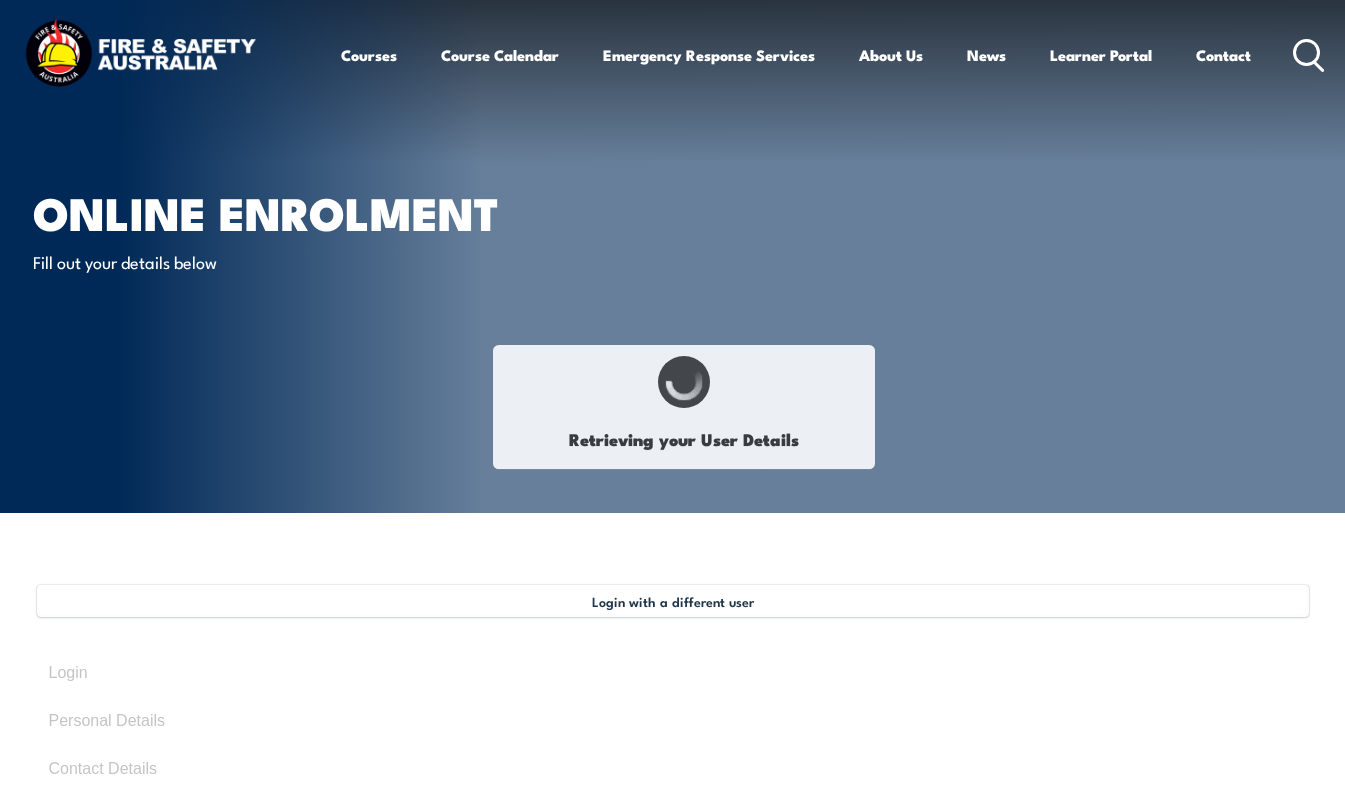 select on "F" 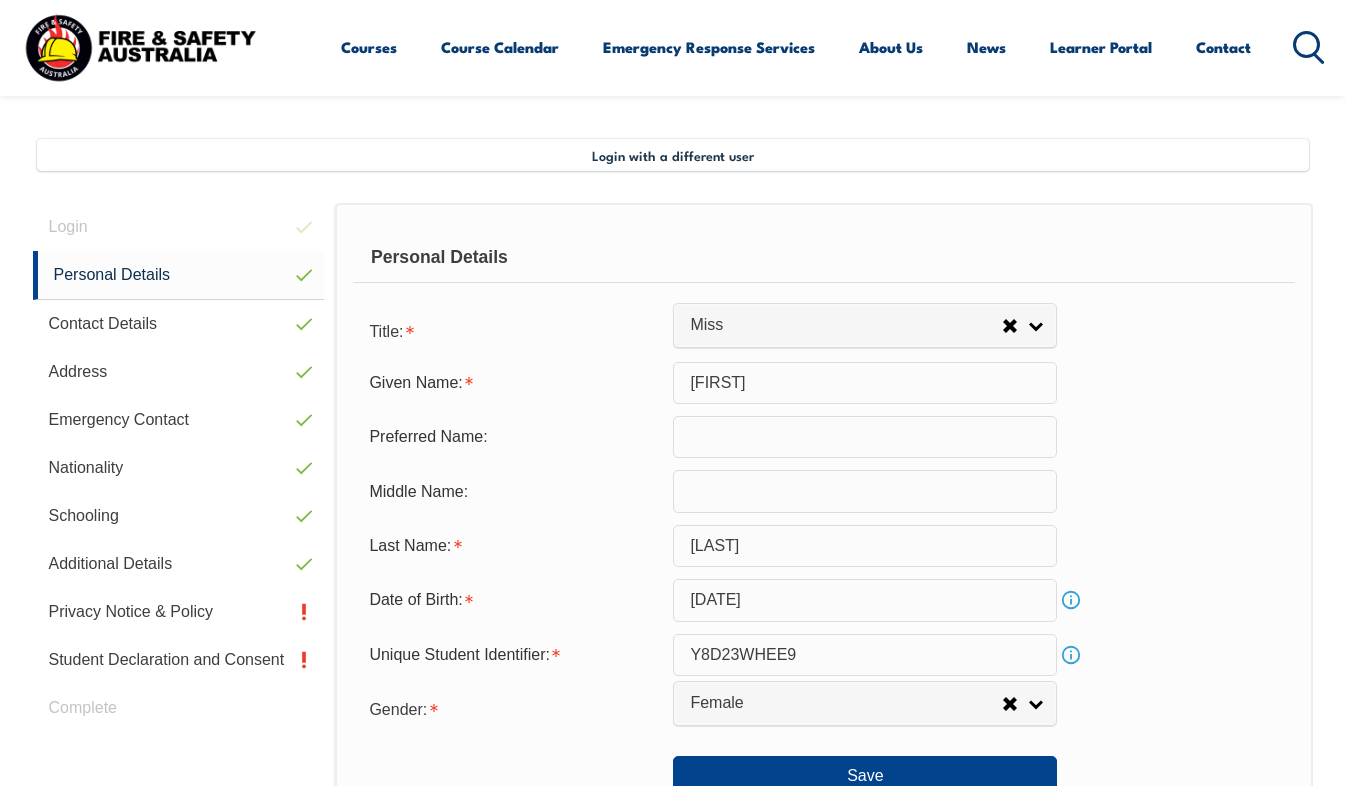 scroll, scrollTop: 485, scrollLeft: 0, axis: vertical 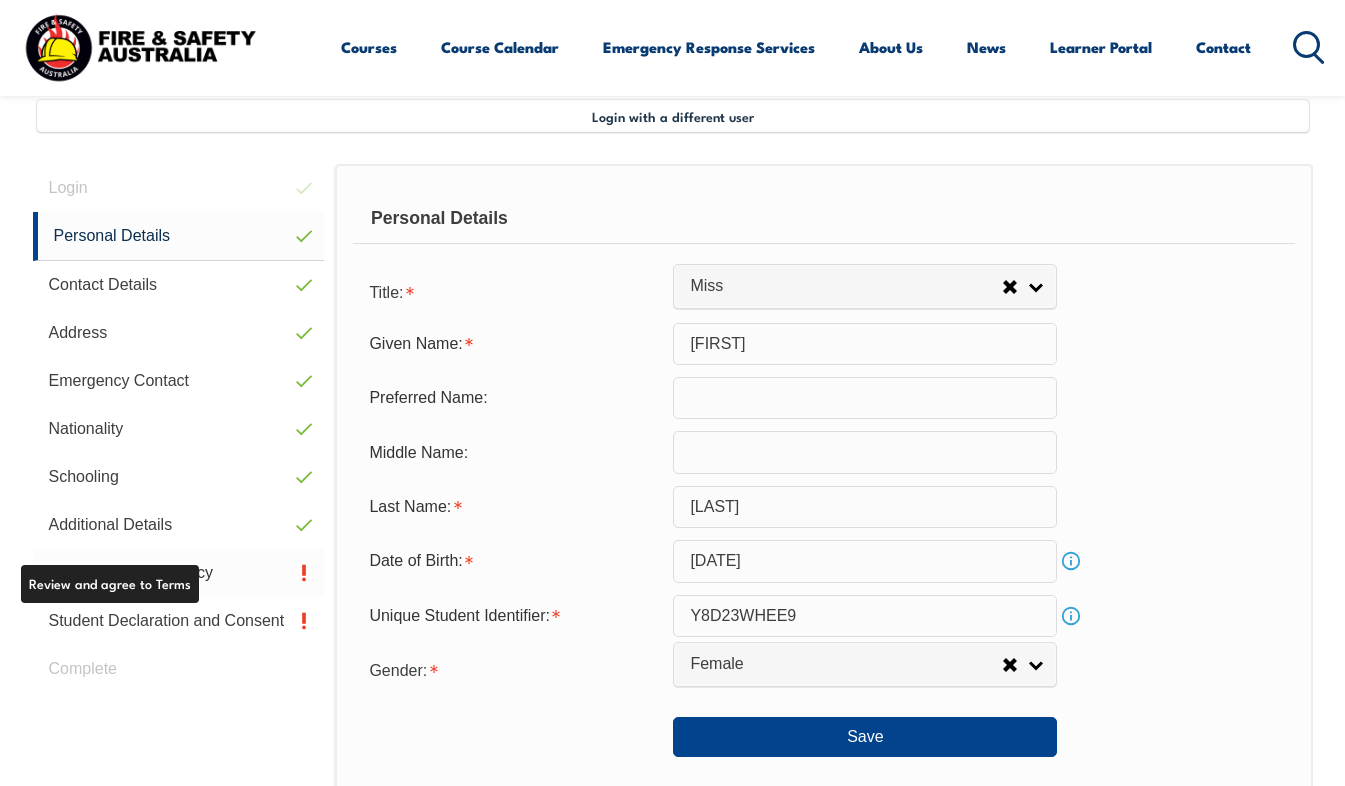 click on "Privacy Notice & Policy" at bounding box center [179, 573] 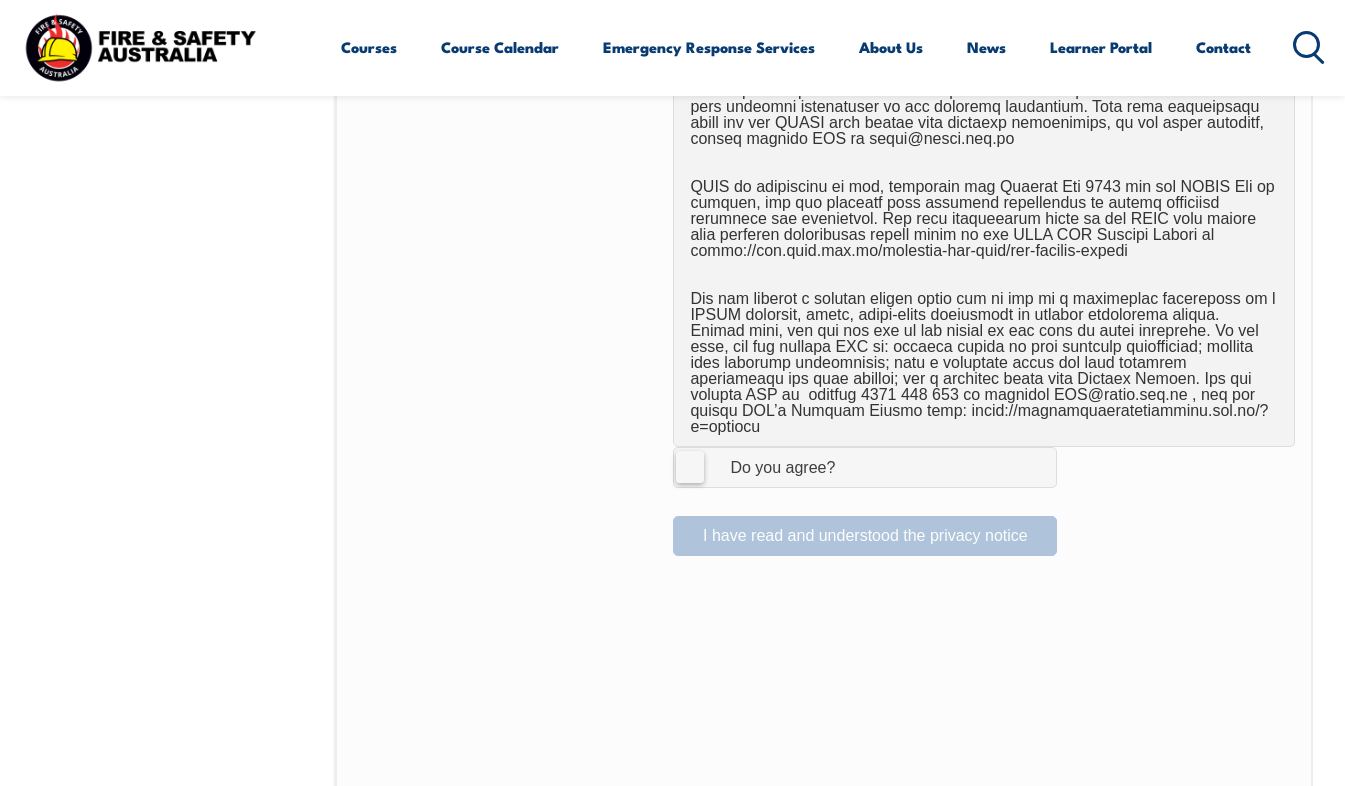 scroll, scrollTop: 1185, scrollLeft: 0, axis: vertical 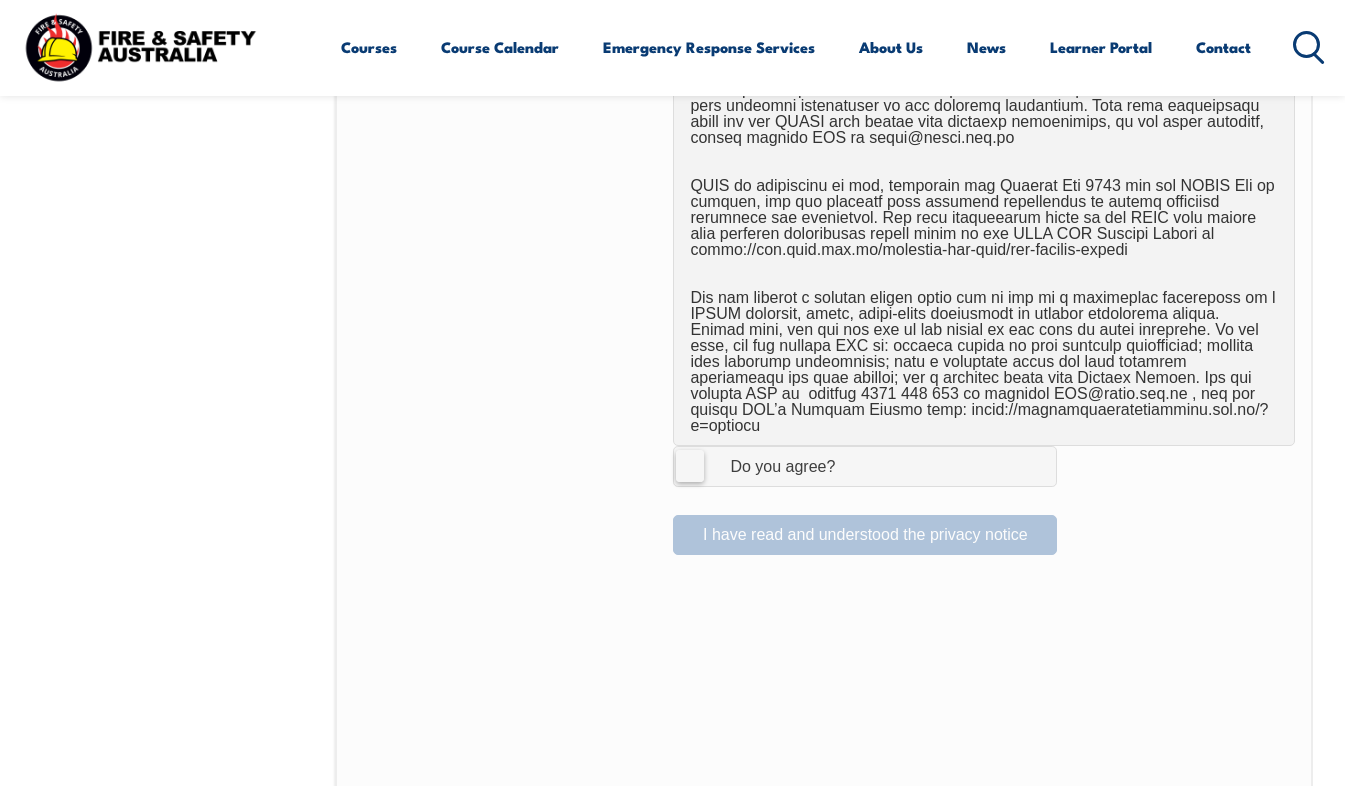 click on "I Agree Do you agree?" at bounding box center (865, 466) 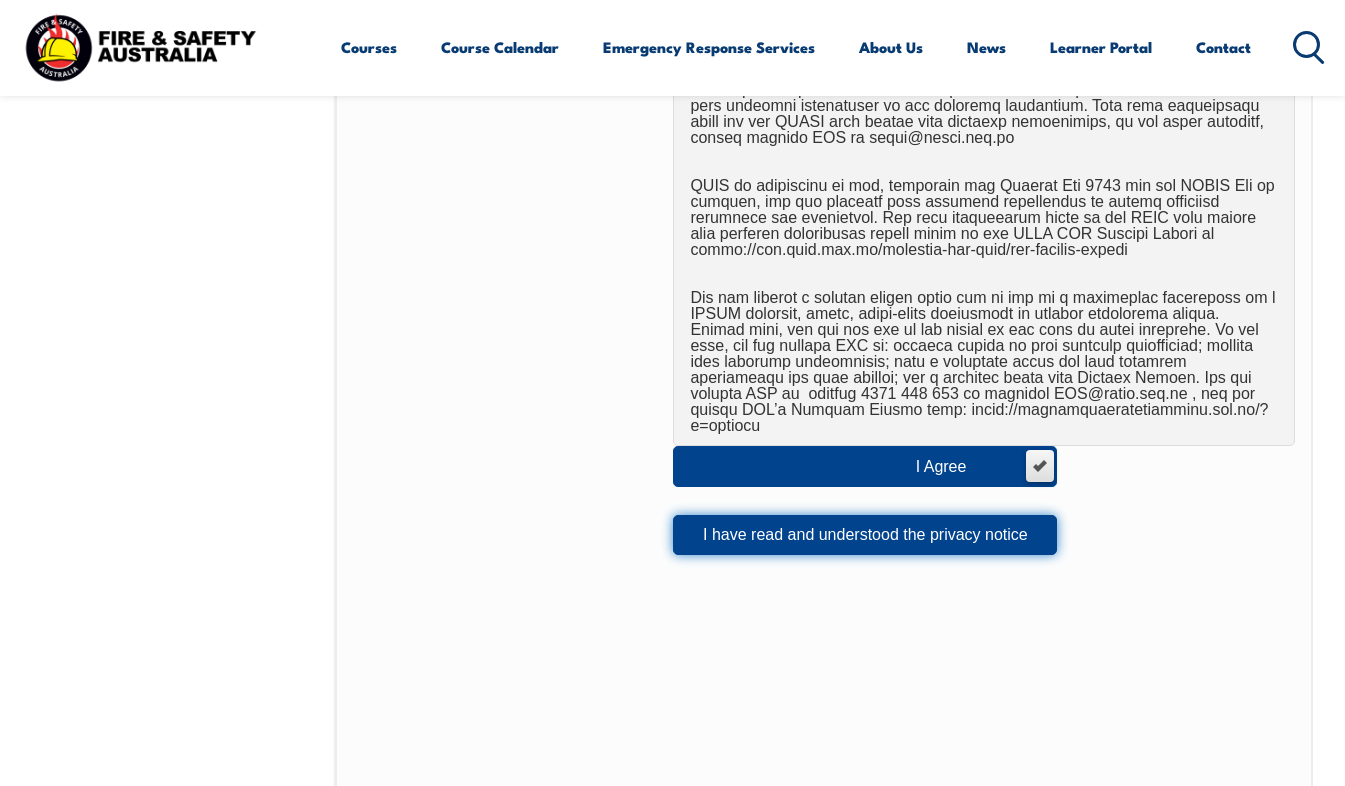 click on "I have read and understood the privacy notice" at bounding box center (865, 535) 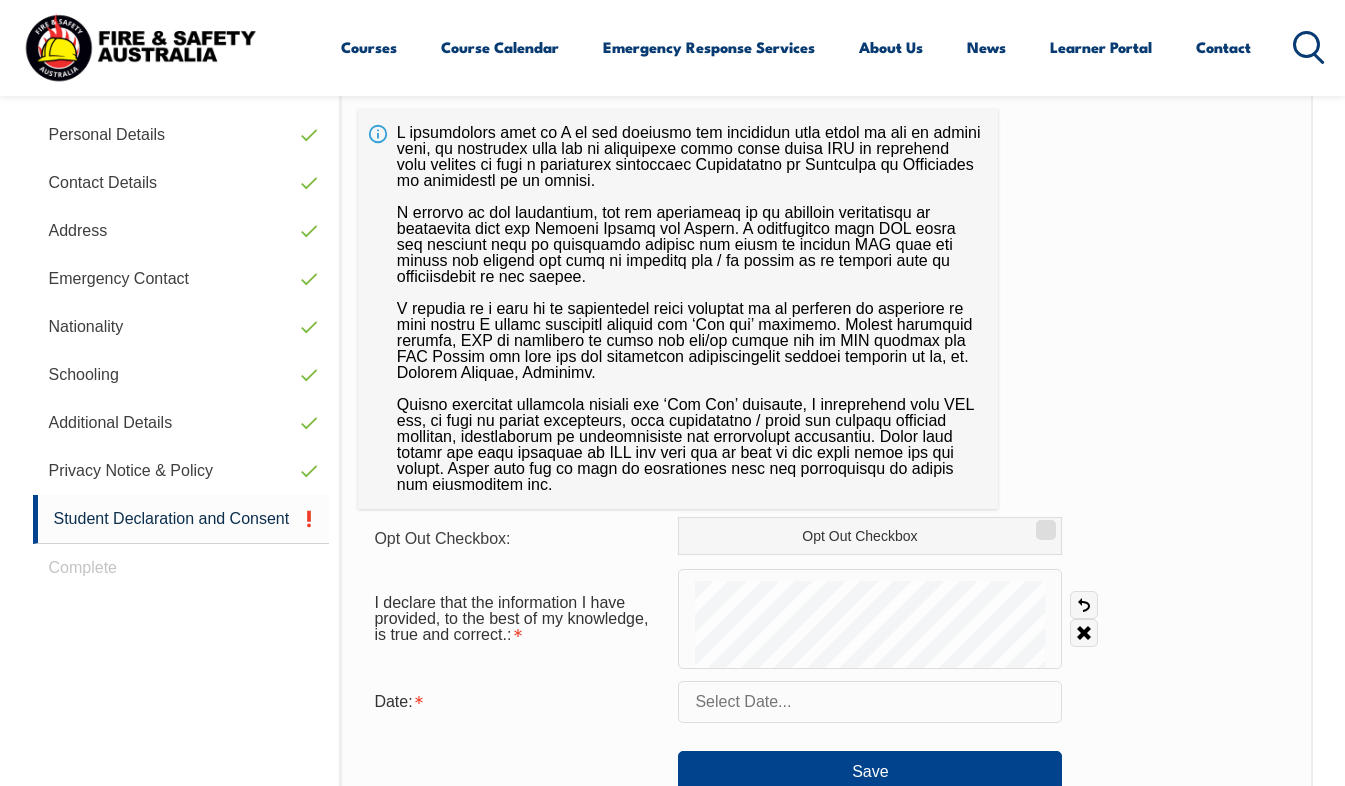 scroll, scrollTop: 685, scrollLeft: 0, axis: vertical 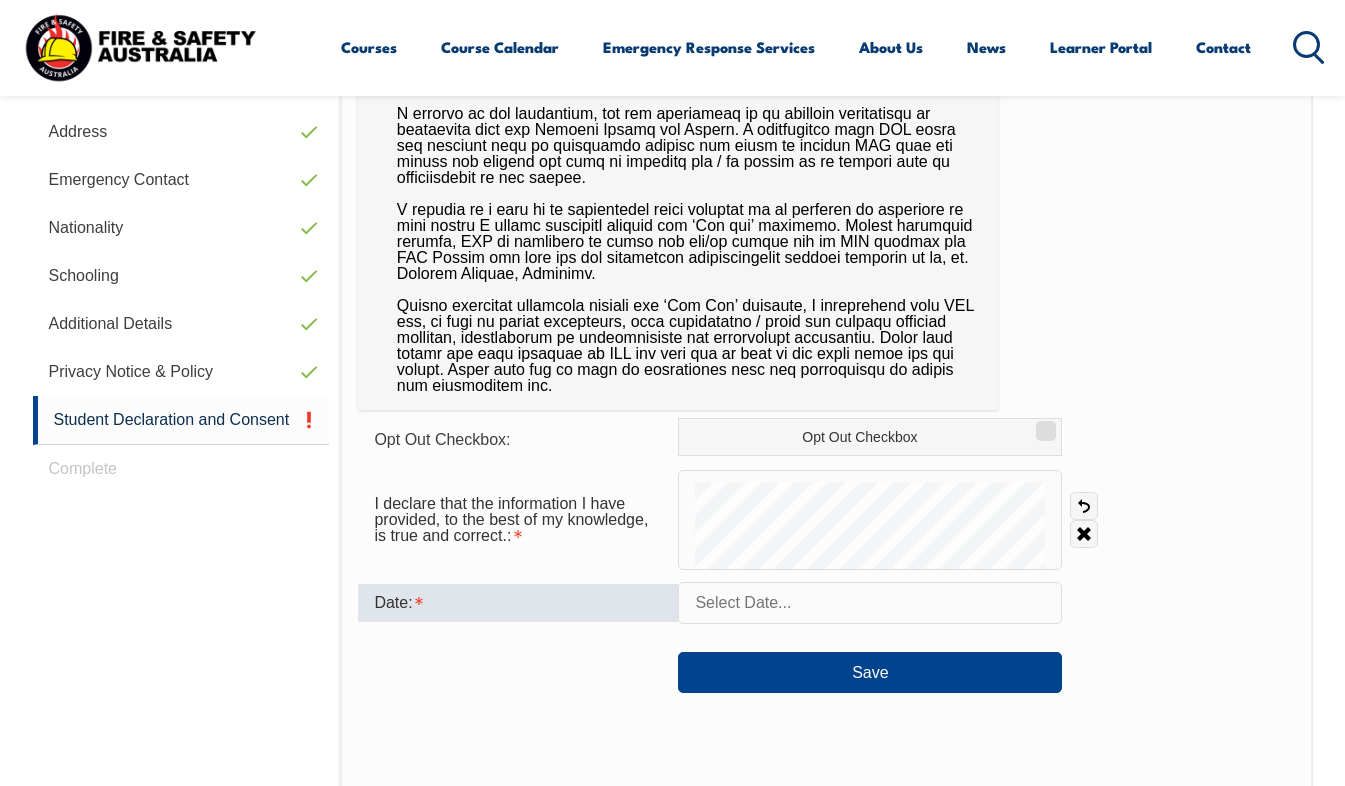 click on "Date:" at bounding box center (518, 603) 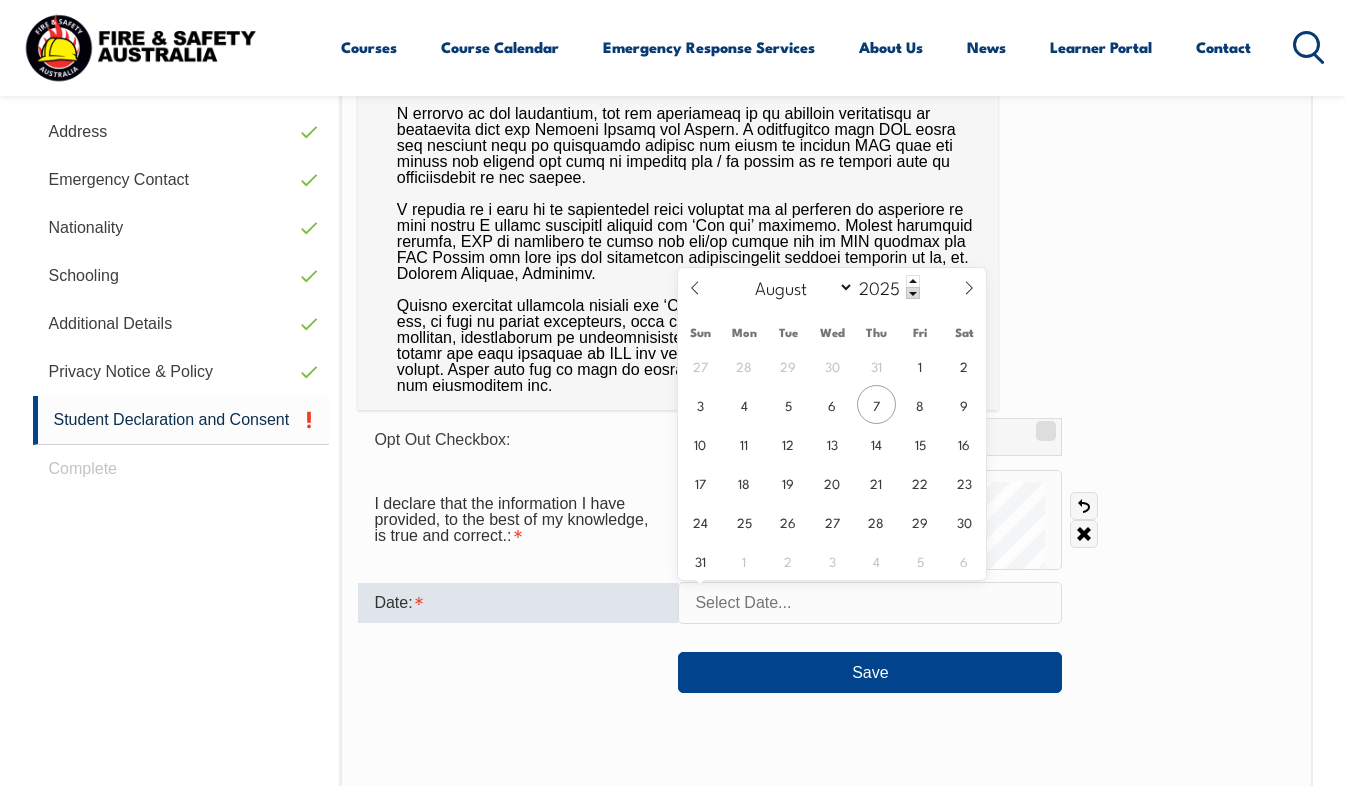 click at bounding box center [870, 603] 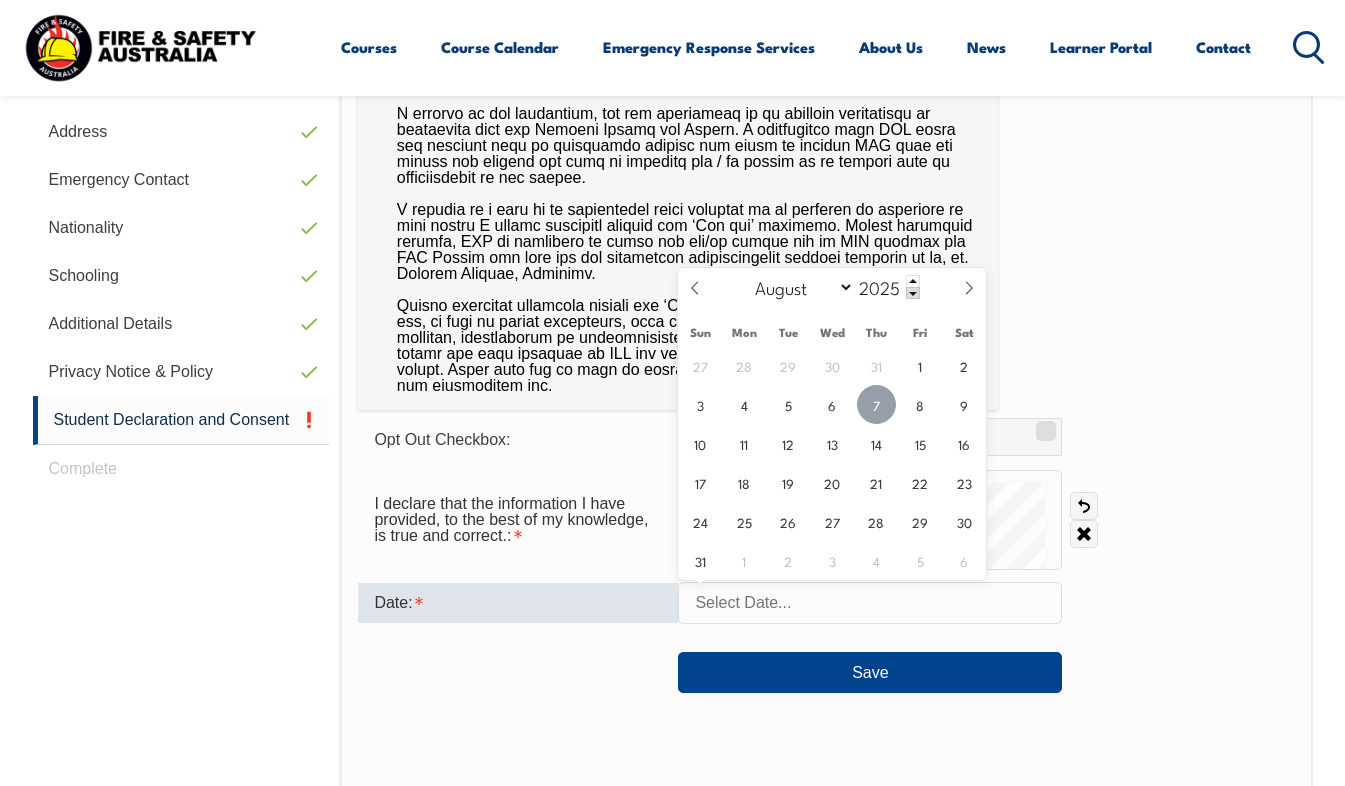 click on "7" at bounding box center (876, 404) 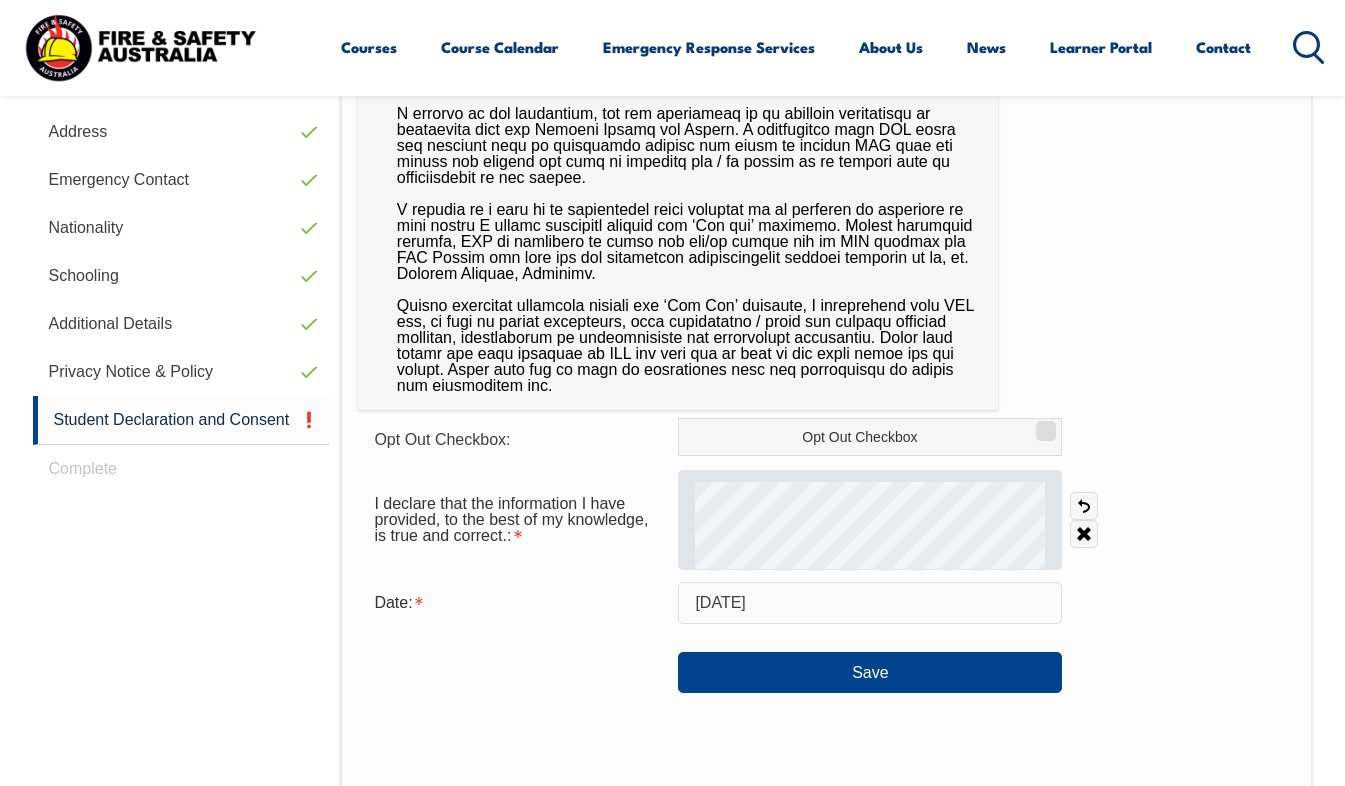 click at bounding box center [870, 520] 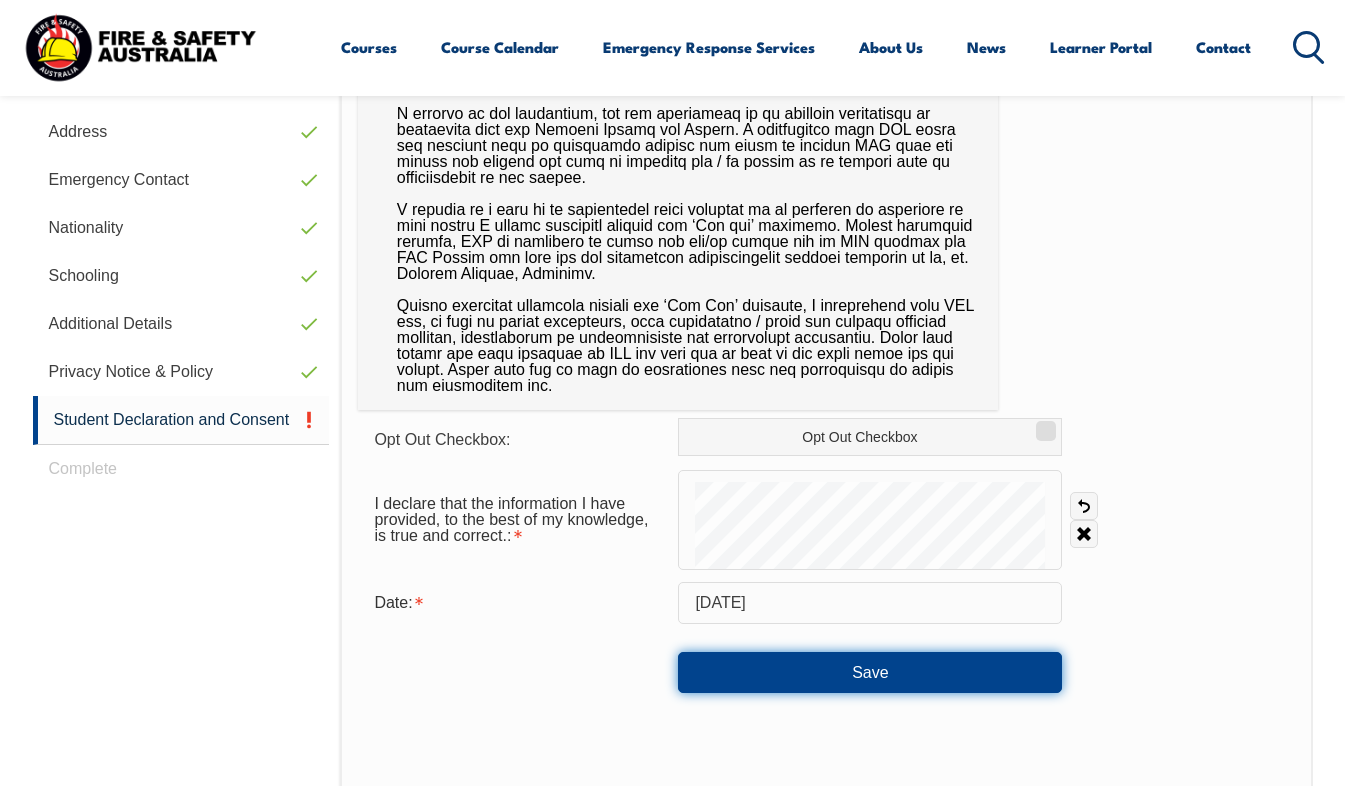 click on "Save" at bounding box center [870, 672] 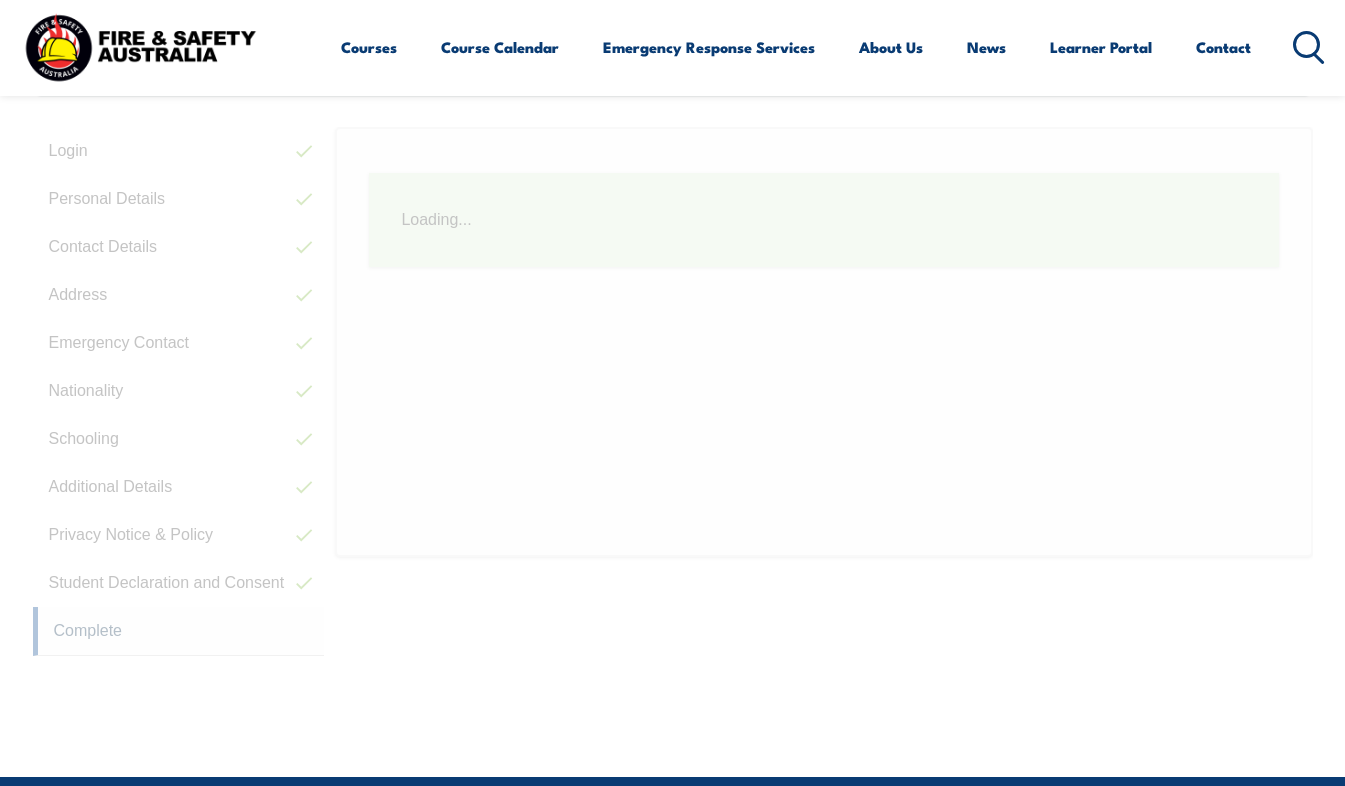 scroll, scrollTop: 485, scrollLeft: 0, axis: vertical 